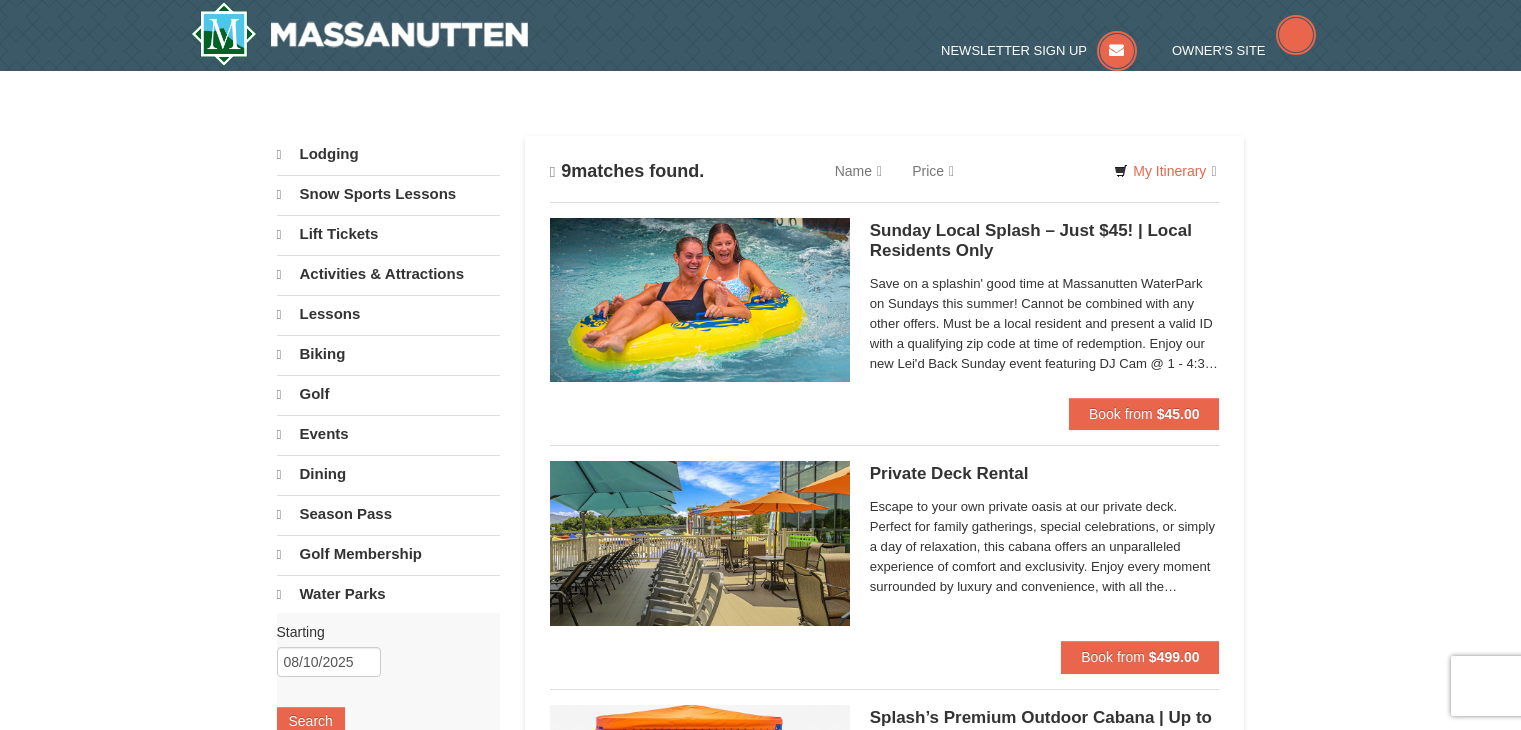 scroll, scrollTop: 0, scrollLeft: 0, axis: both 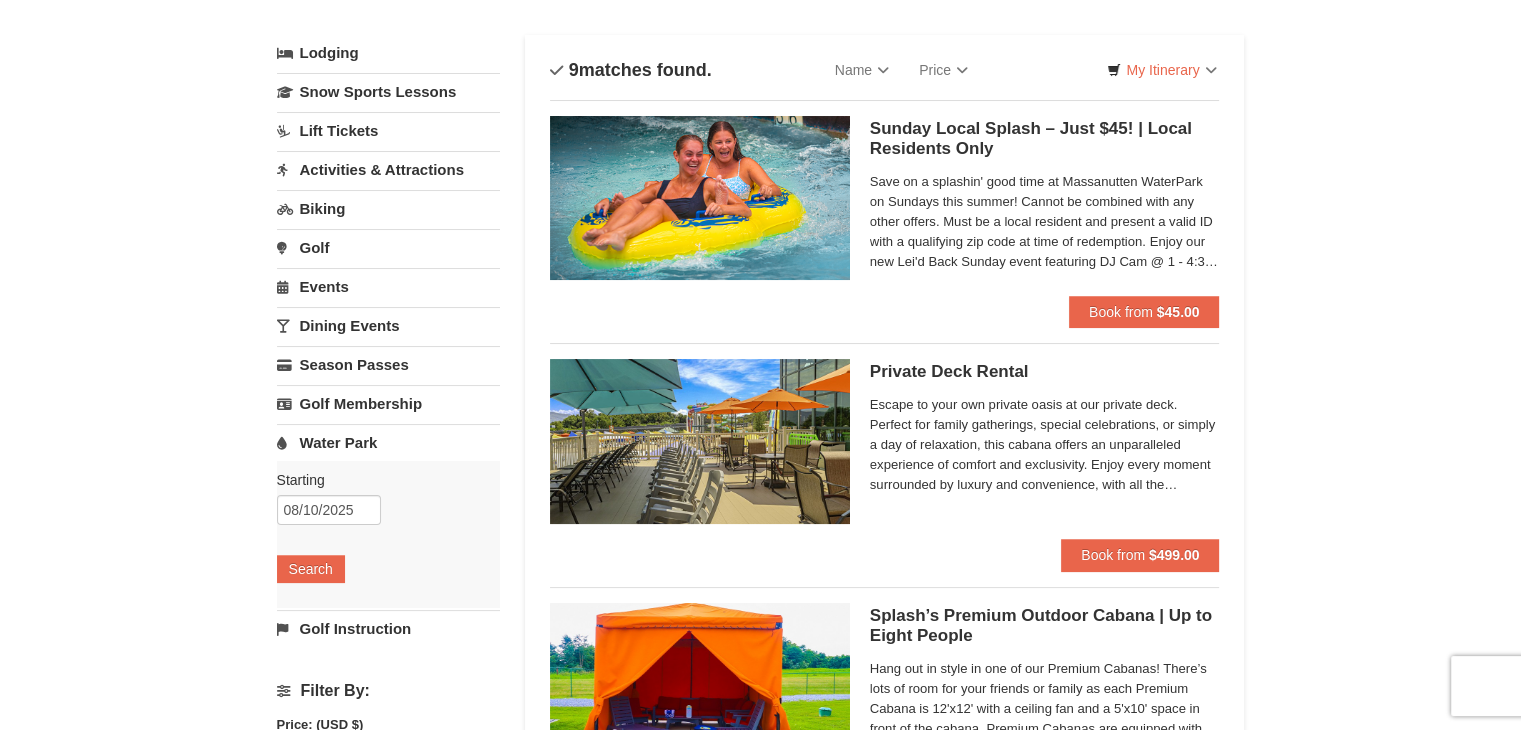 click on "Save on a splashin' good time at Massanutten WaterPark on Sundays this summer! Cannot be combined with any other offers. Must be a local resident and present a valid ID with a qualifying zip code at time of redemption. Enjoy our new Lei'd Back Sunday event featuring DJ Cam @ 1 - 4:30 PM | Tropical fare @ The Chill Grill | Specialty Cocktails & Mocktails" at bounding box center [1045, 222] 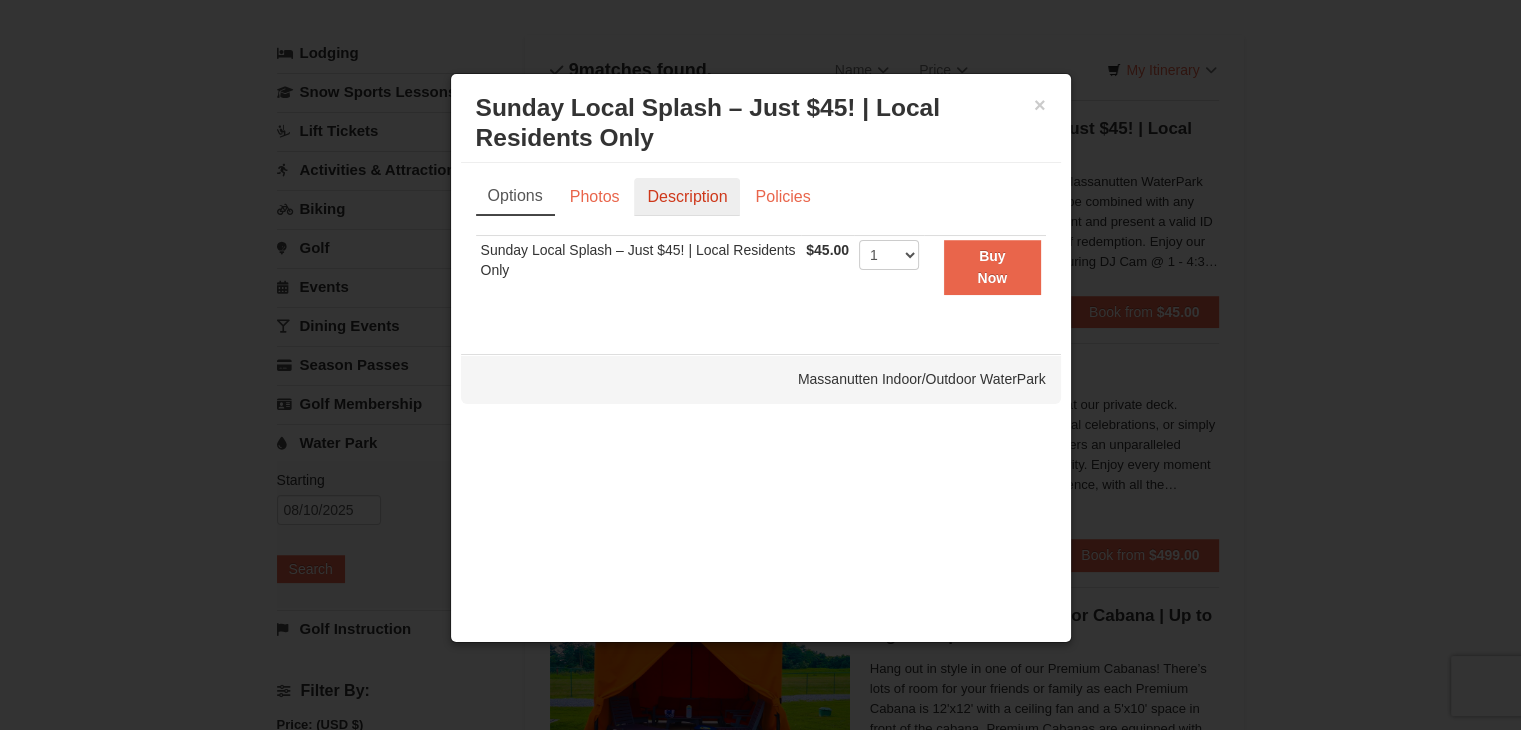 click on "Description" at bounding box center [687, 197] 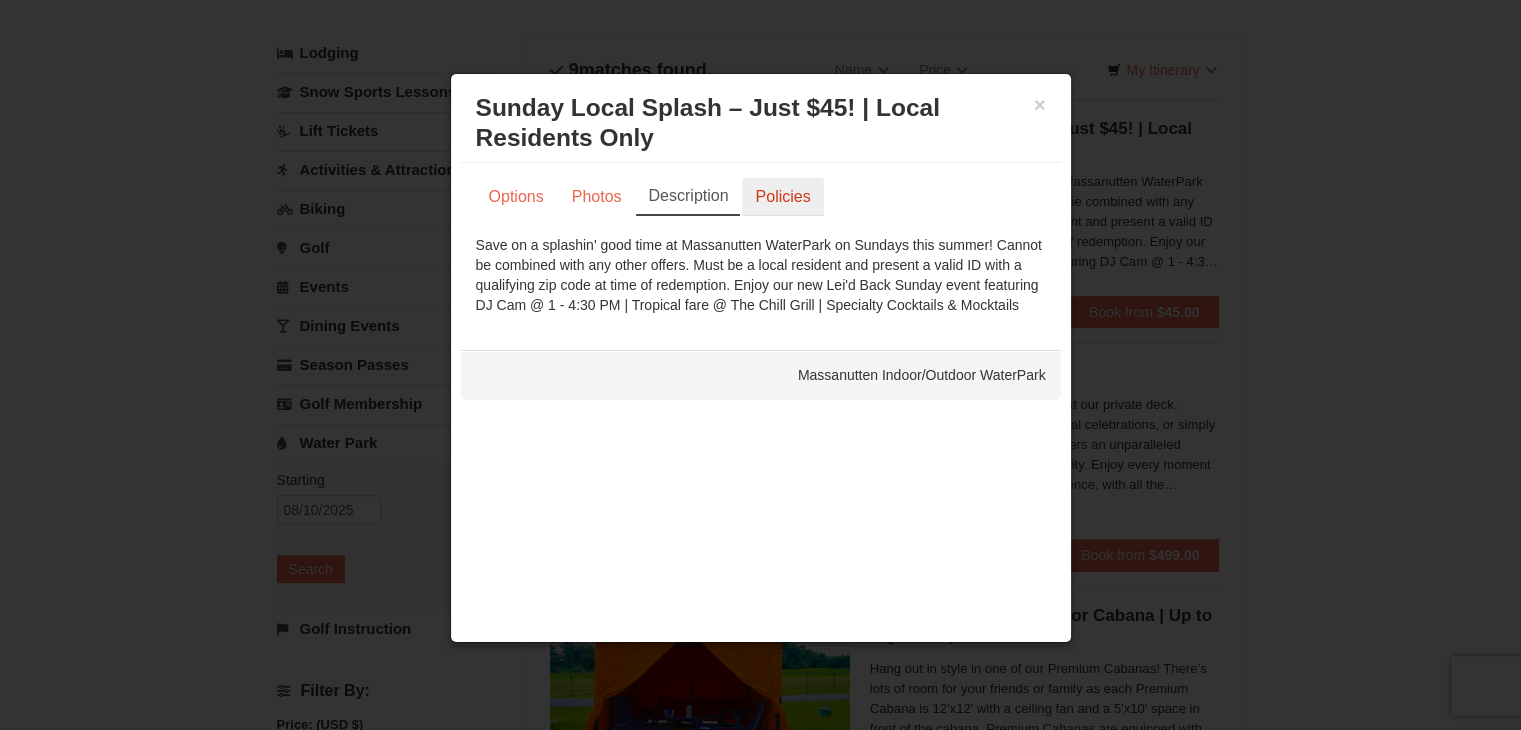 click on "Policies" at bounding box center [782, 197] 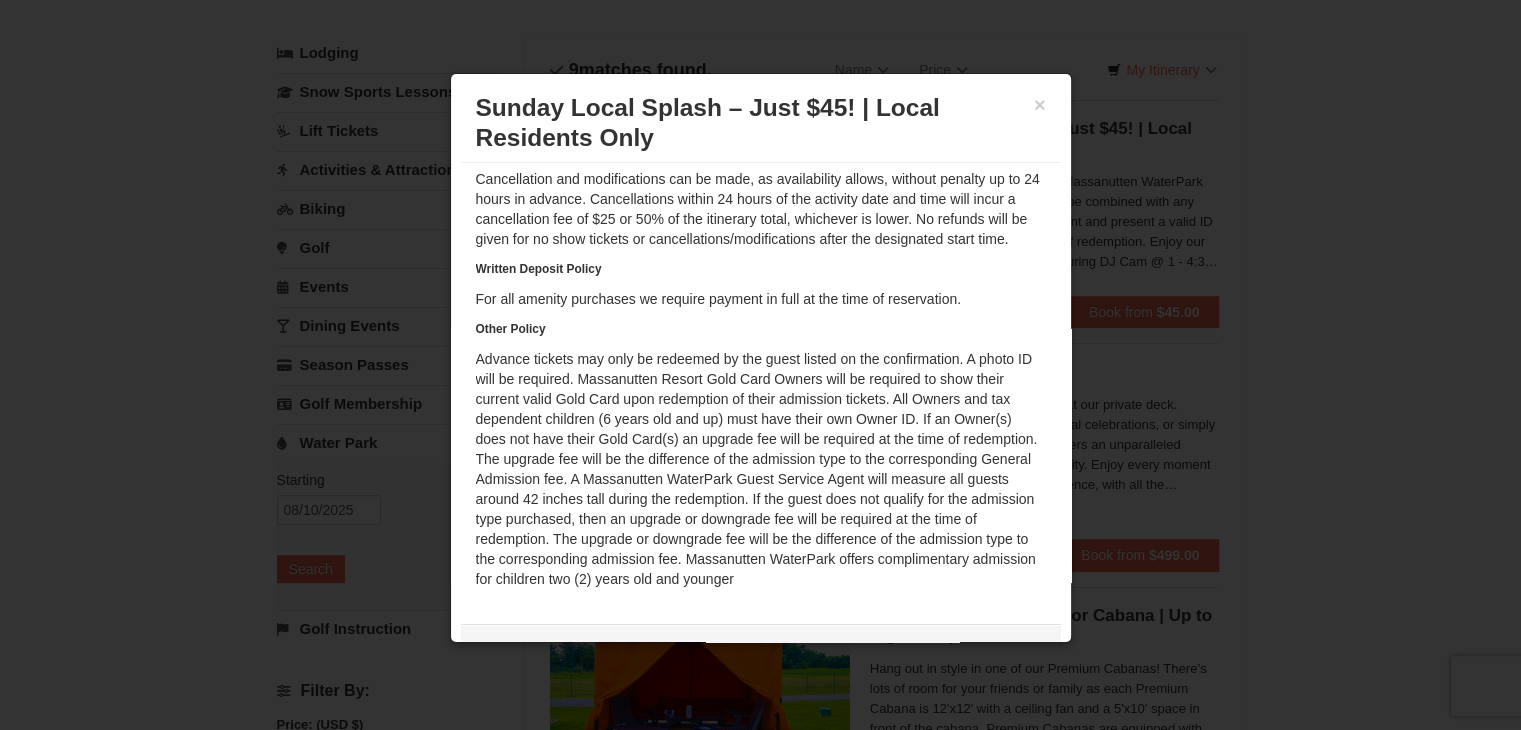 scroll, scrollTop: 125, scrollLeft: 0, axis: vertical 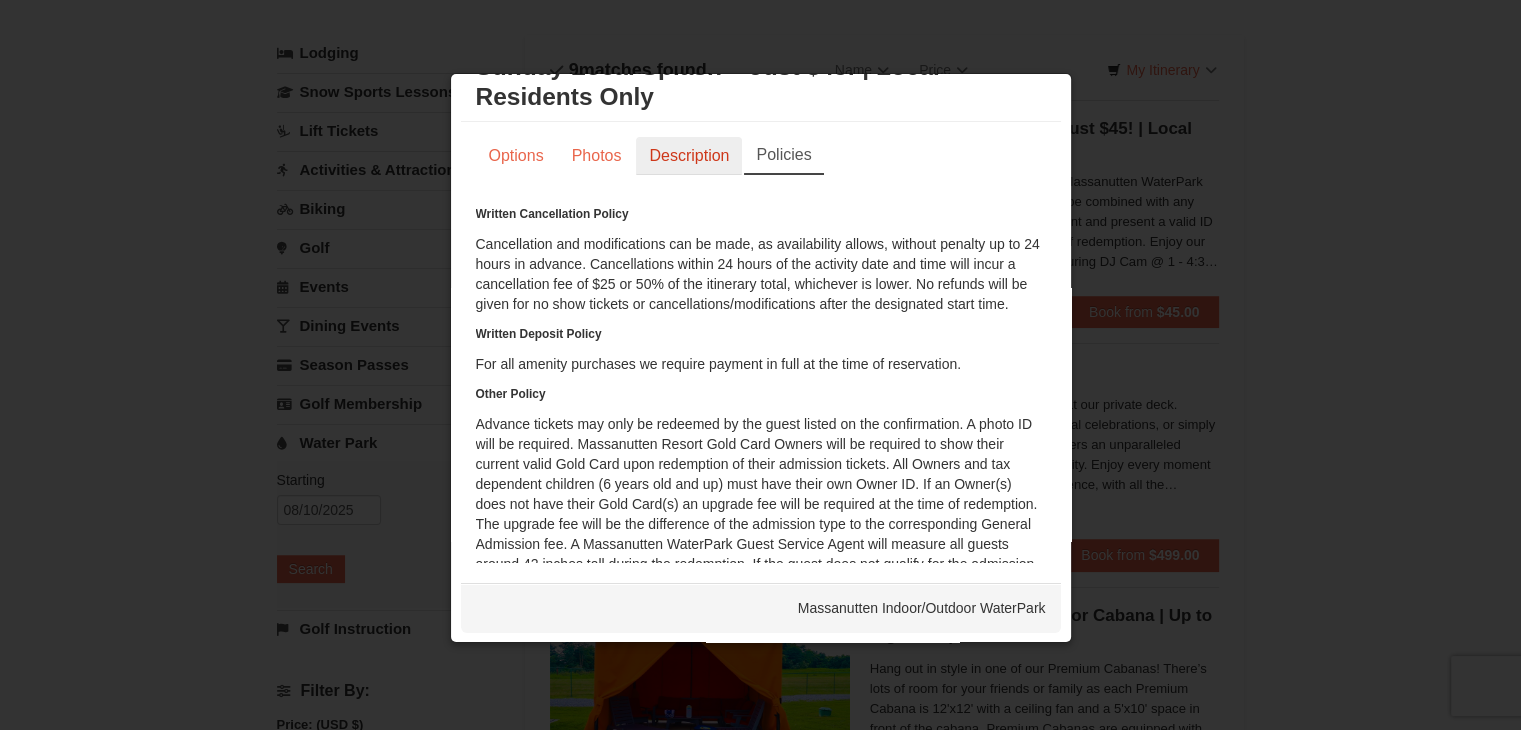 click on "Description" at bounding box center [689, 156] 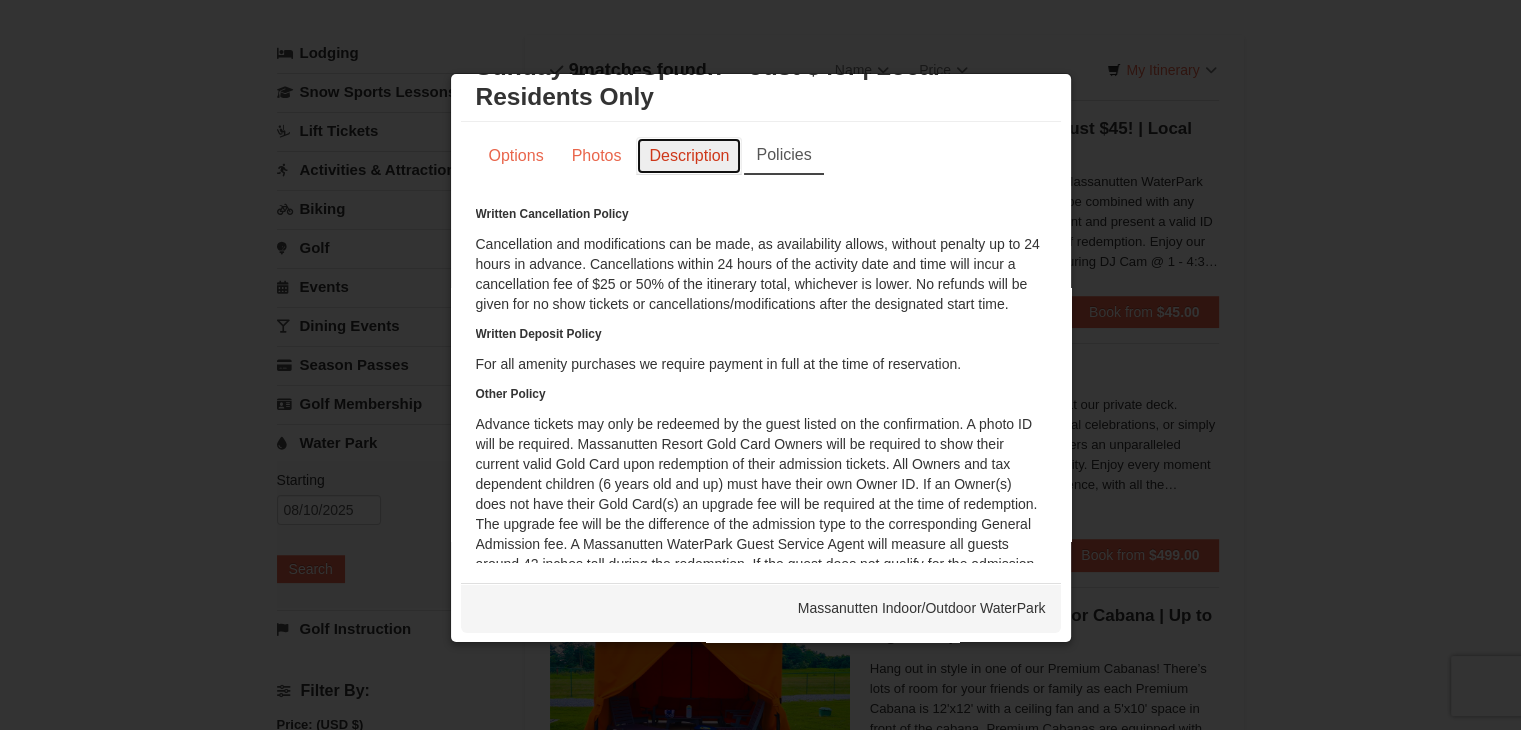 scroll, scrollTop: 0, scrollLeft: 0, axis: both 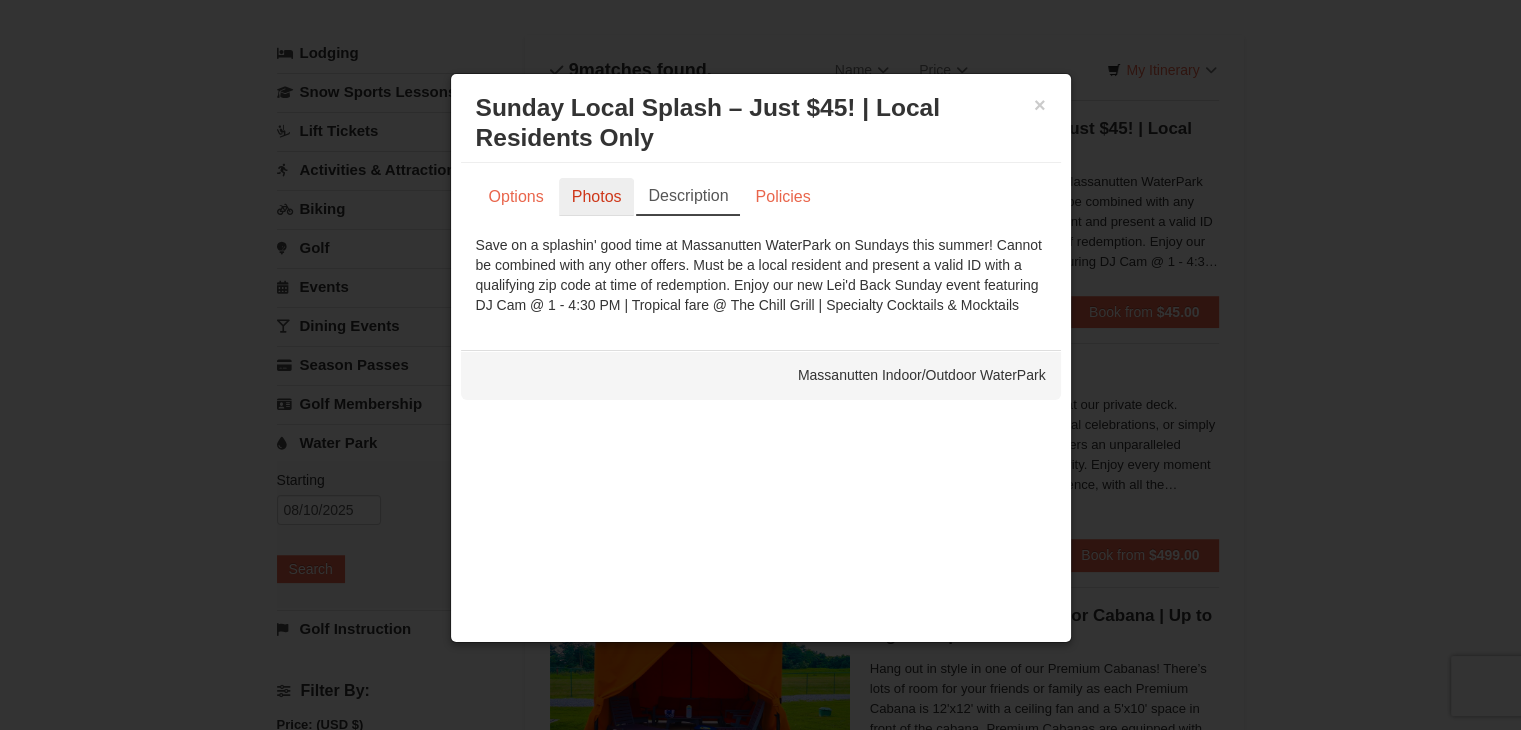 click on "Photos" at bounding box center (597, 197) 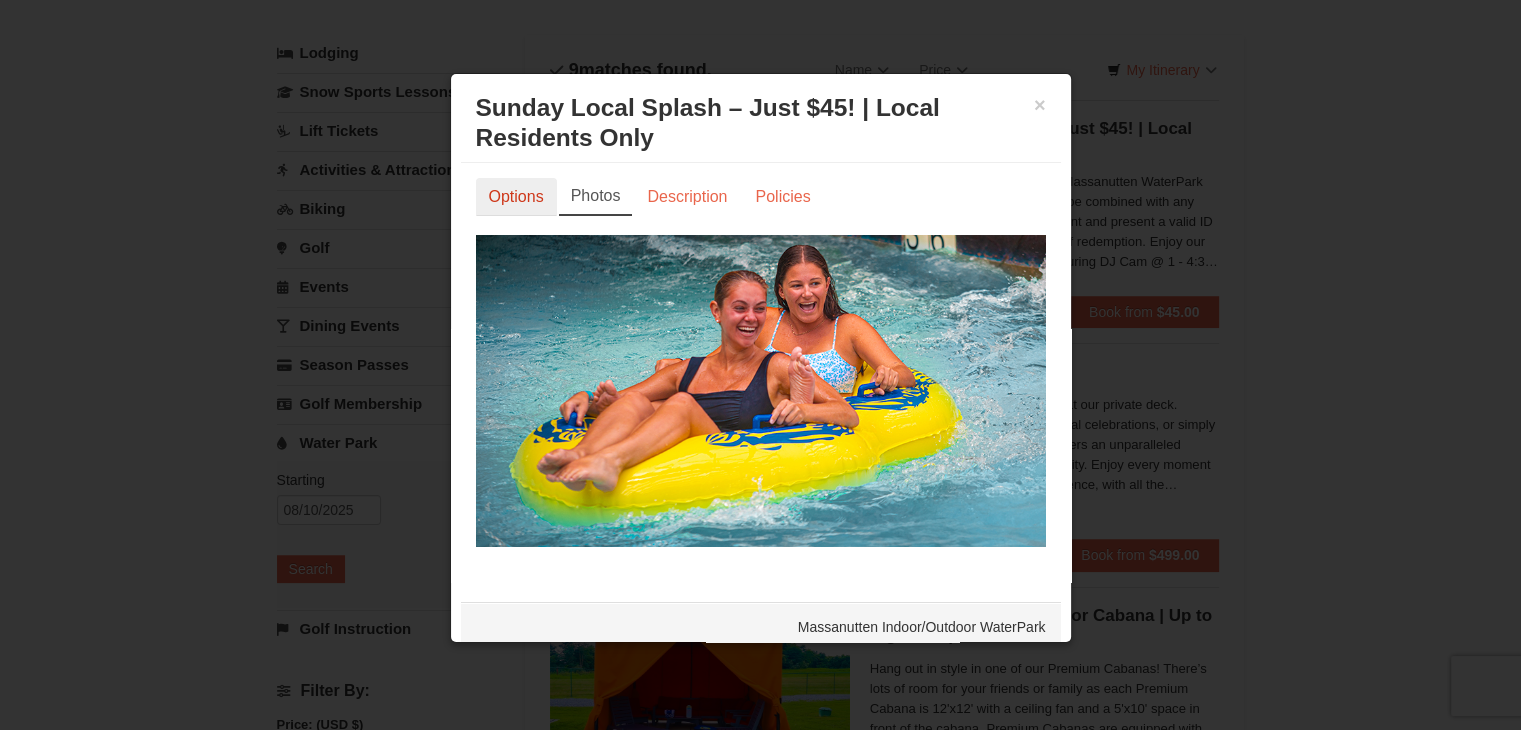 click on "Options" at bounding box center (516, 197) 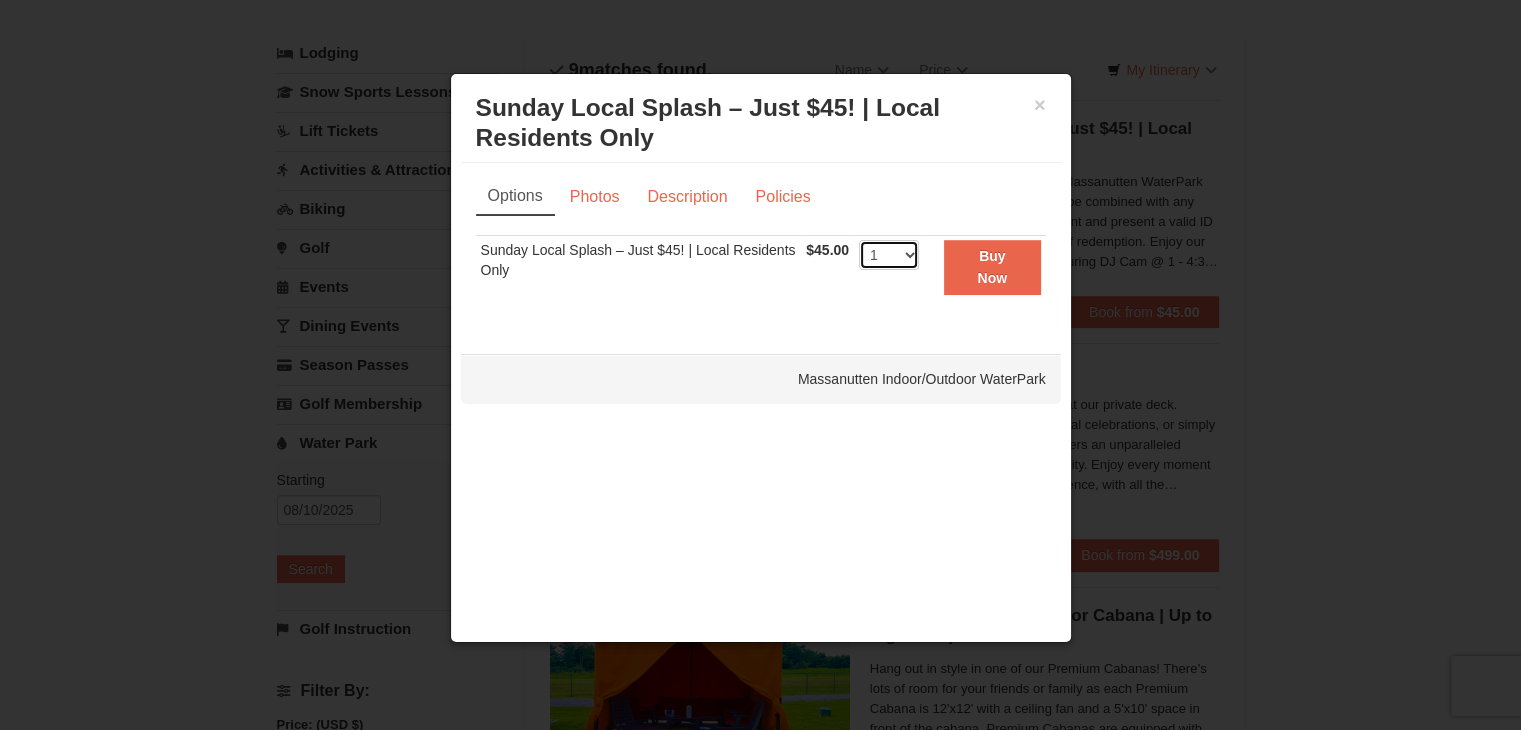 click on "1 2 3 4 5 6 7 8 9 10 11 12 13 14 15 16 17 18 19 20 21 22 23 24 25 26 27 28 29 30 31 32 33 34 35 36 37 38 39 40 41 42 43 44 45 46 47 48 49 50" at bounding box center (889, 255) 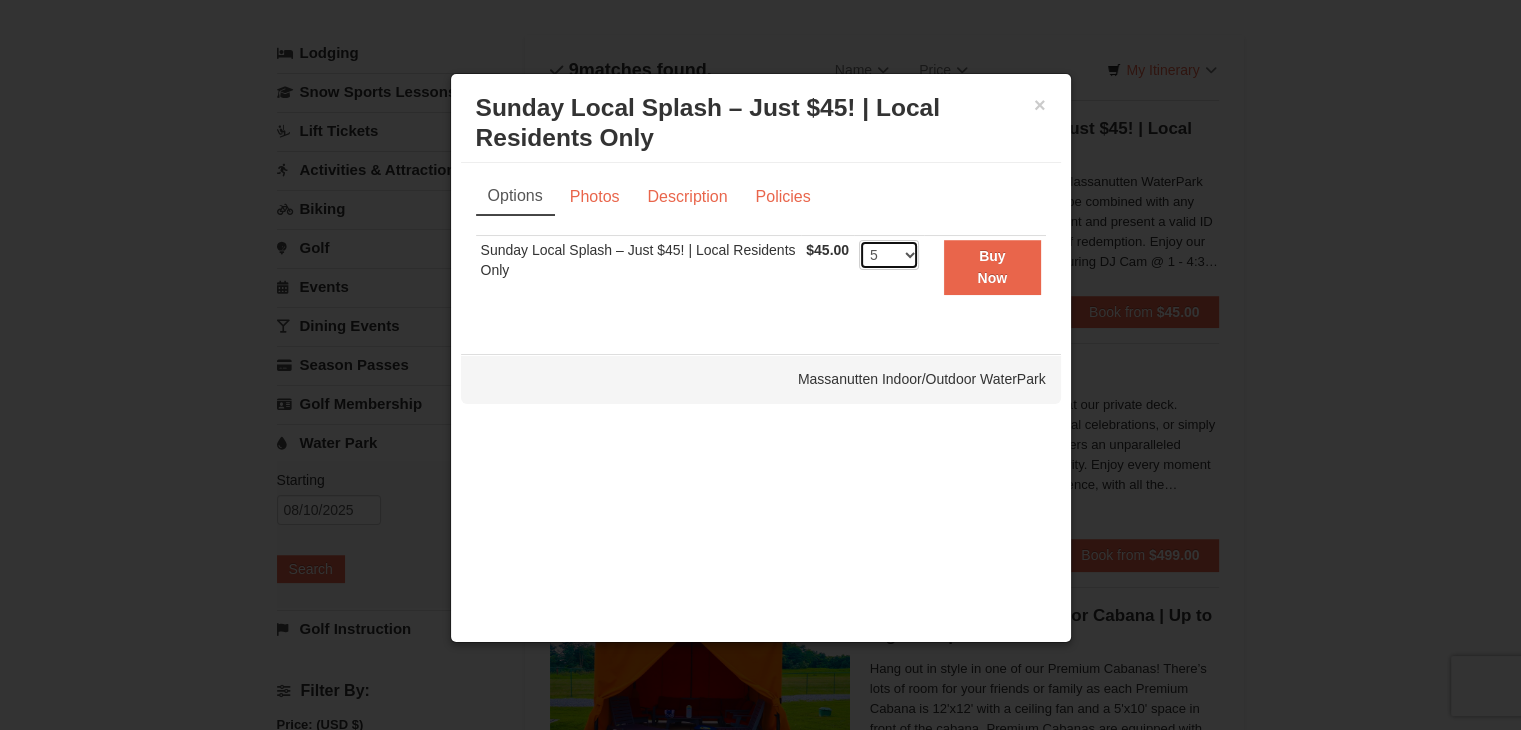 click on "1 2 3 4 5 6 7 8 9 10 11 12 13 14 15 16 17 18 19 20 21 22 23 24 25 26 27 28 29 30 31 32 33 34 35 36 37 38 39 40 41 42 43 44 45 46 47 48 49 50" at bounding box center [889, 255] 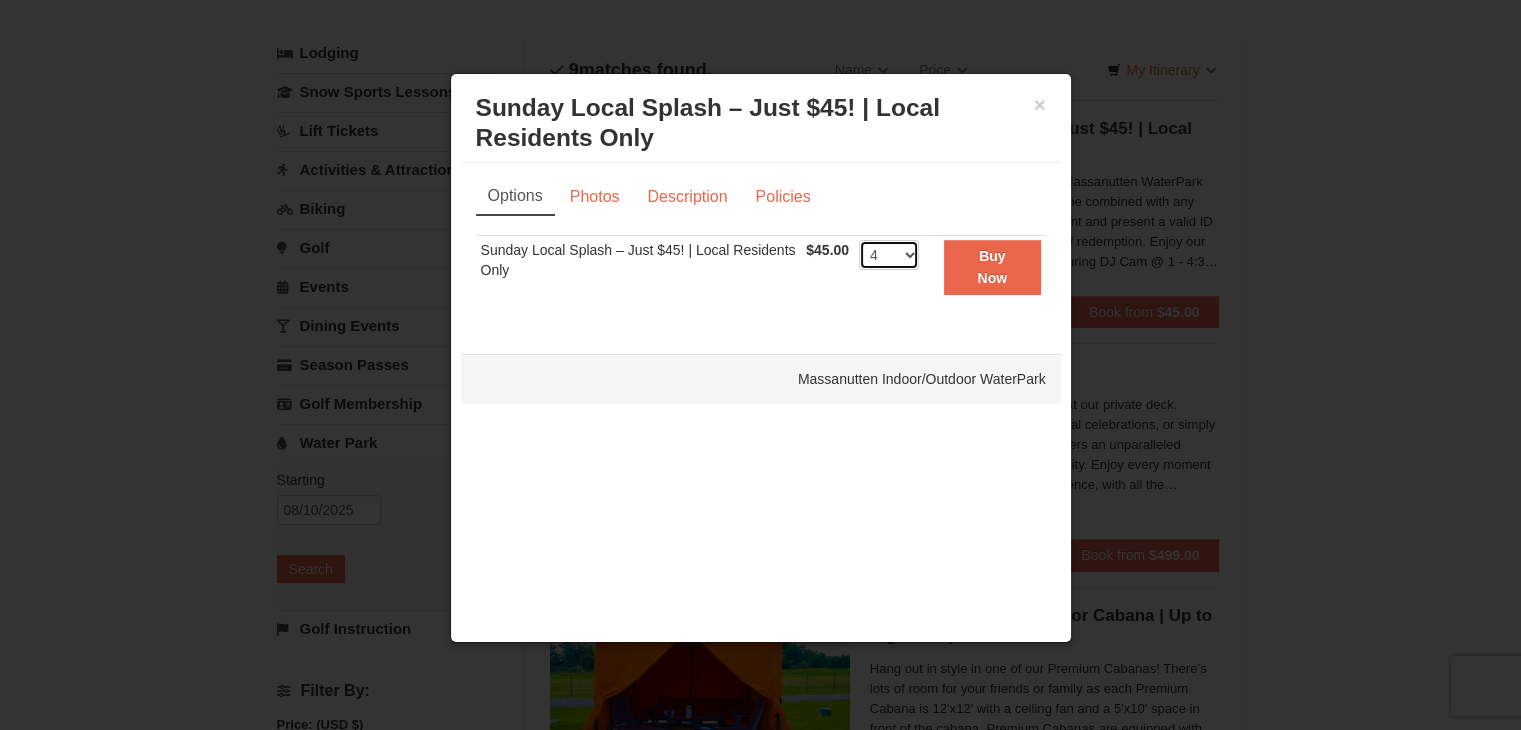 click on "1 2 3 4 5 6 7 8 9 10 11 12 13 14 15 16 17 18 19 20 21 22 23 24 25 26 27 28 29 30 31 32 33 34 35 36 37 38 39 40 41 42 43 44 45 46 47 48 49 50" at bounding box center (889, 255) 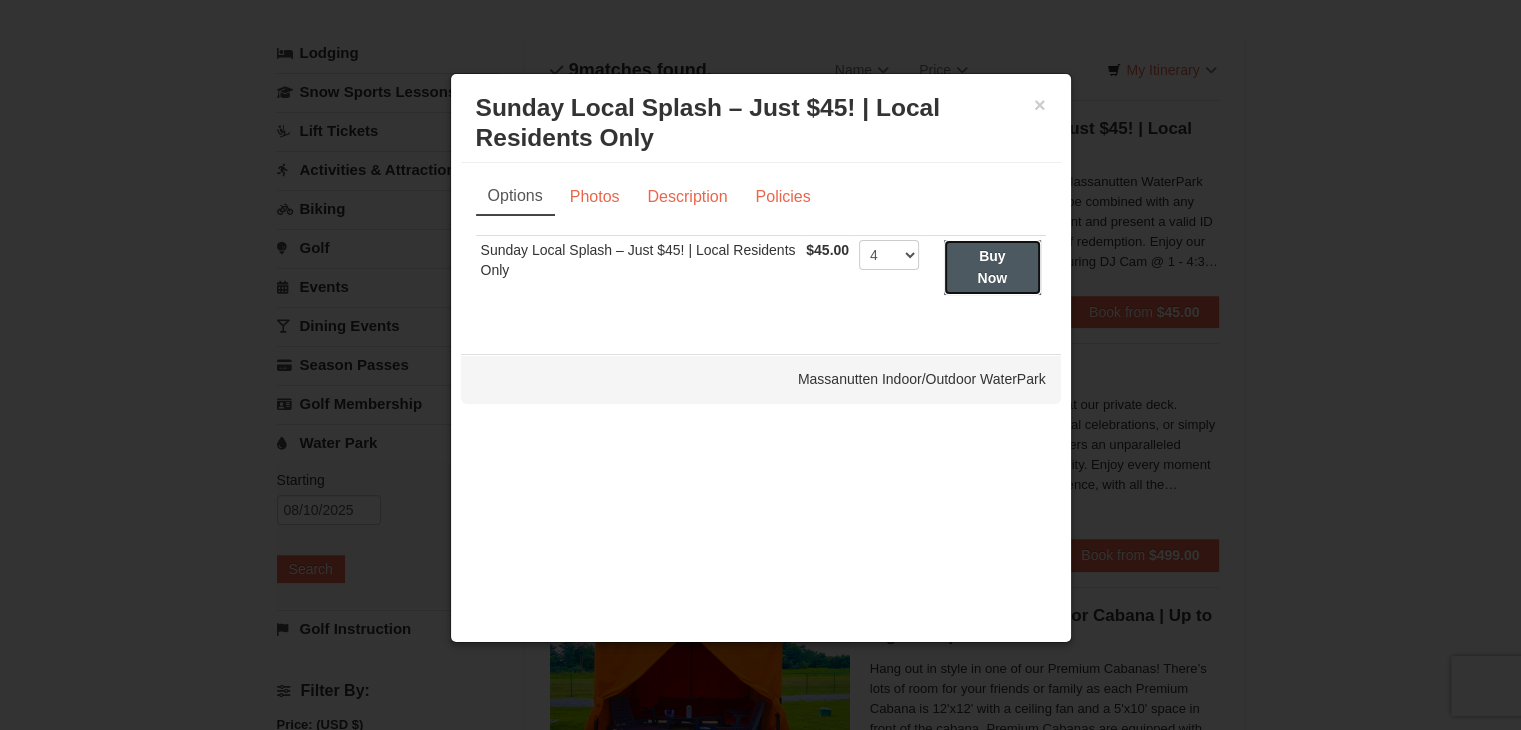 click on "Buy Now" at bounding box center (992, 267) 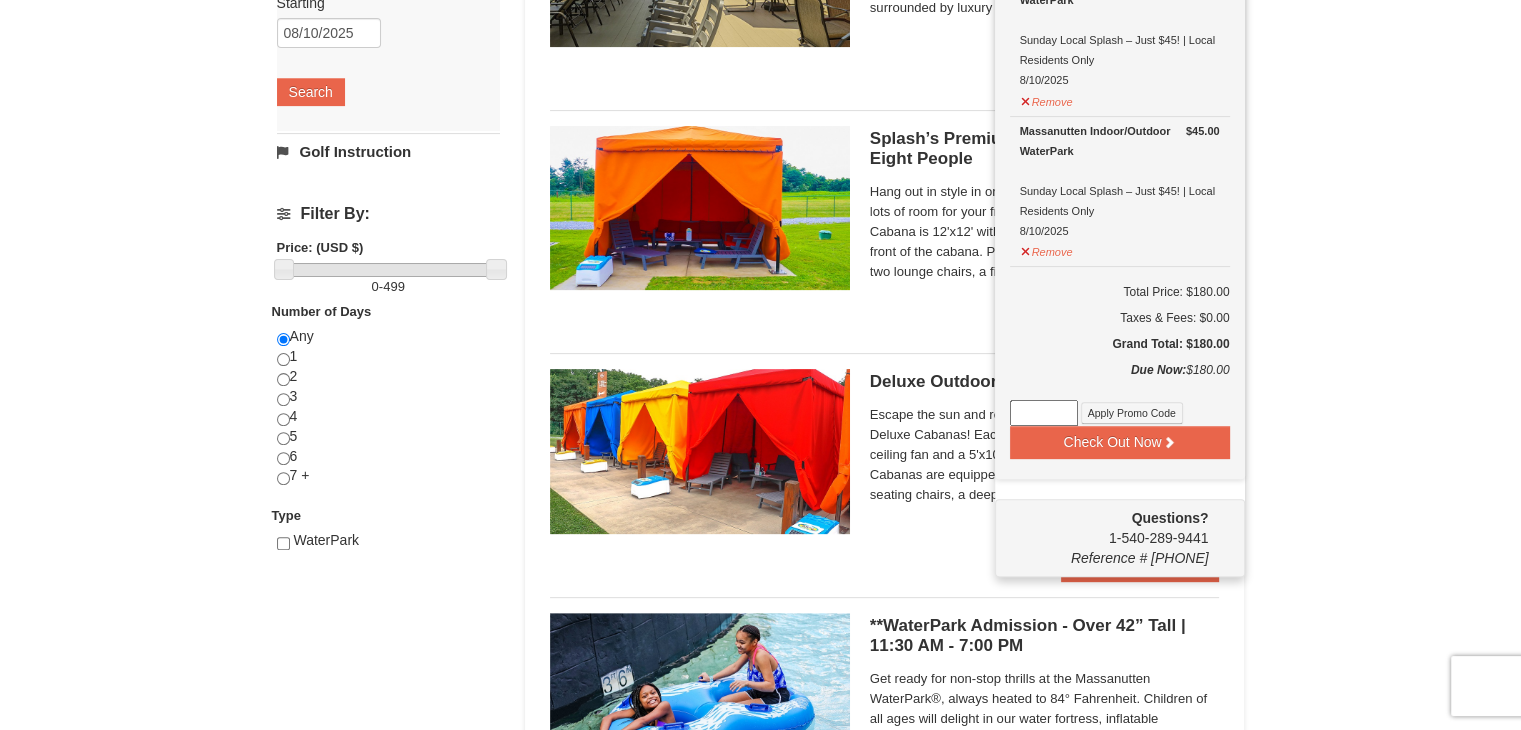scroll, scrollTop: 706, scrollLeft: 0, axis: vertical 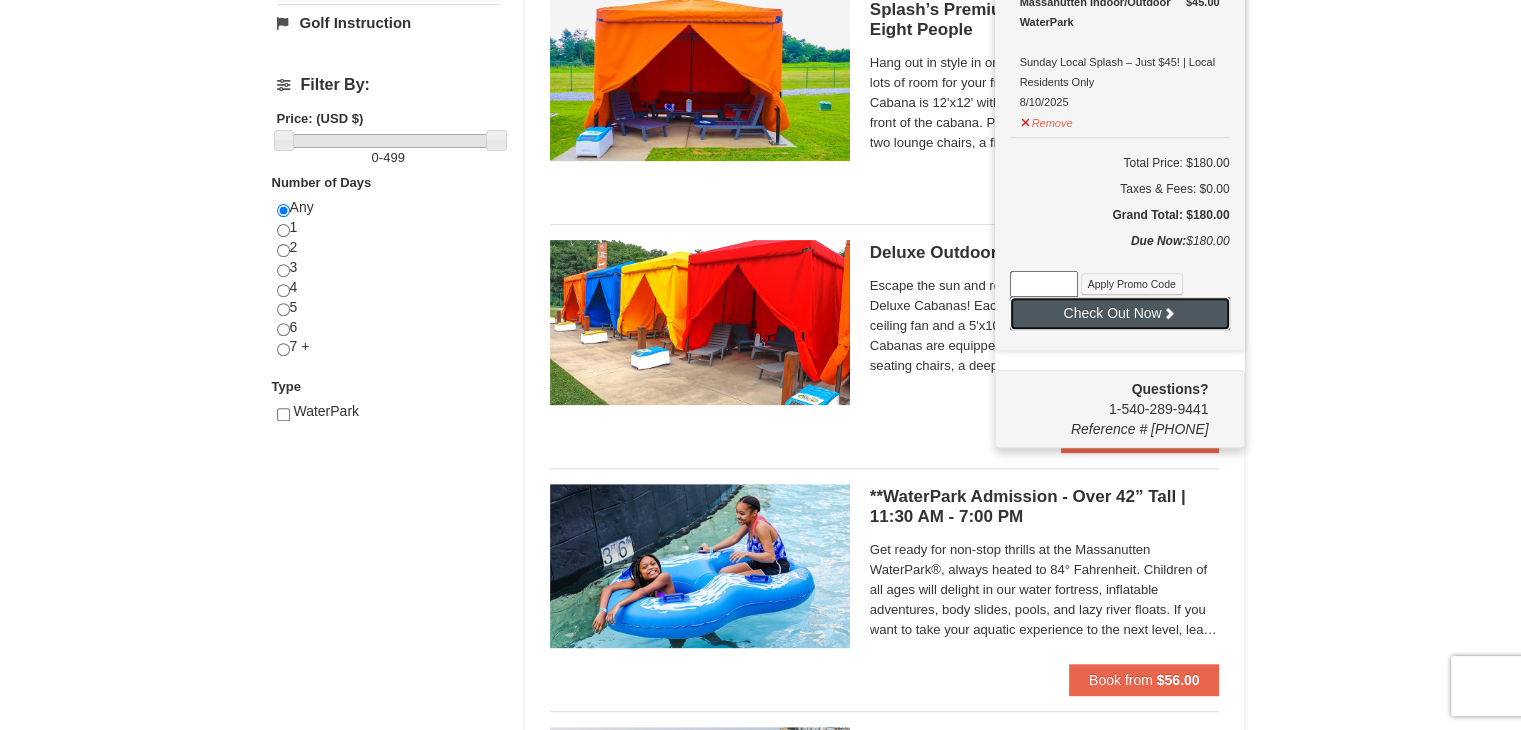 click on "Check Out Now" at bounding box center [1120, 313] 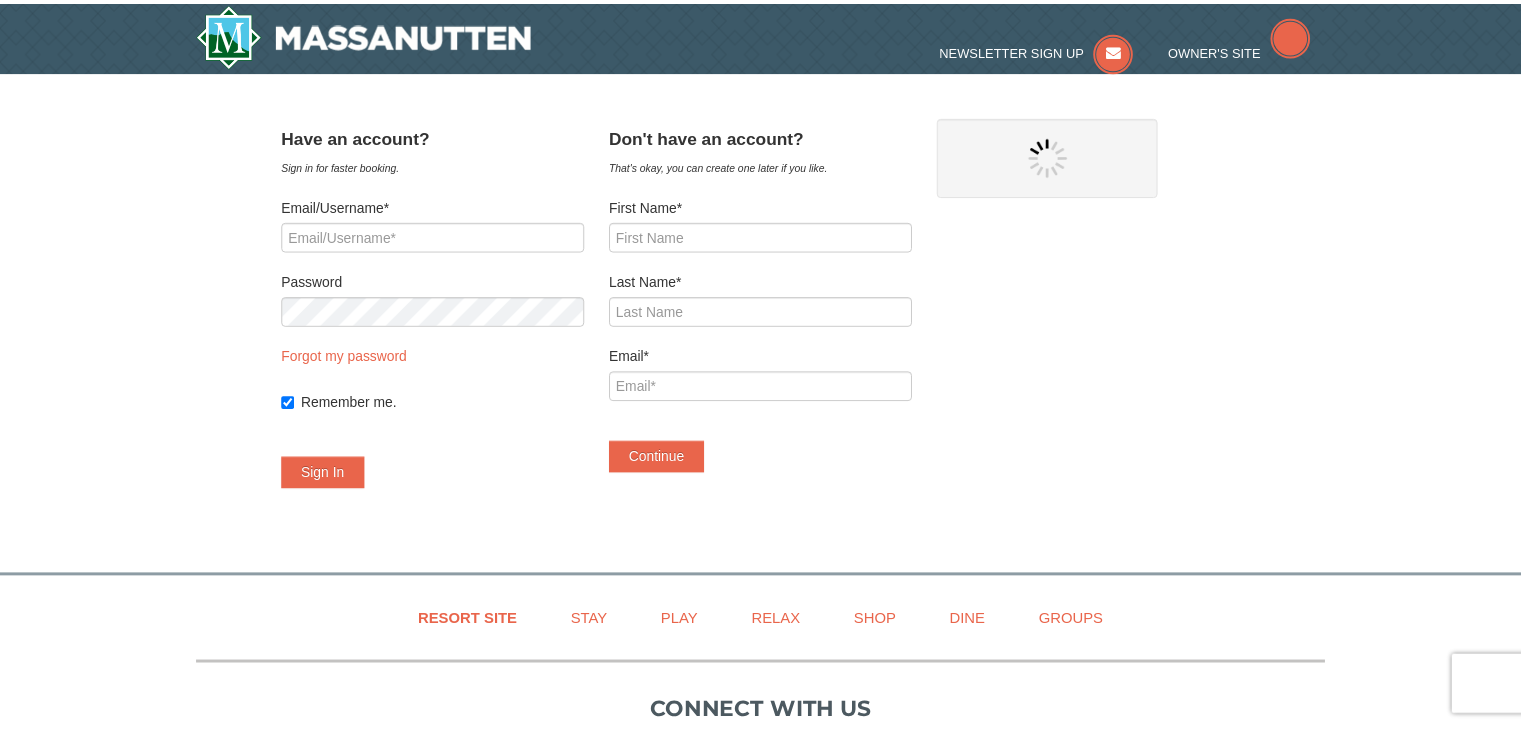 scroll, scrollTop: 0, scrollLeft: 0, axis: both 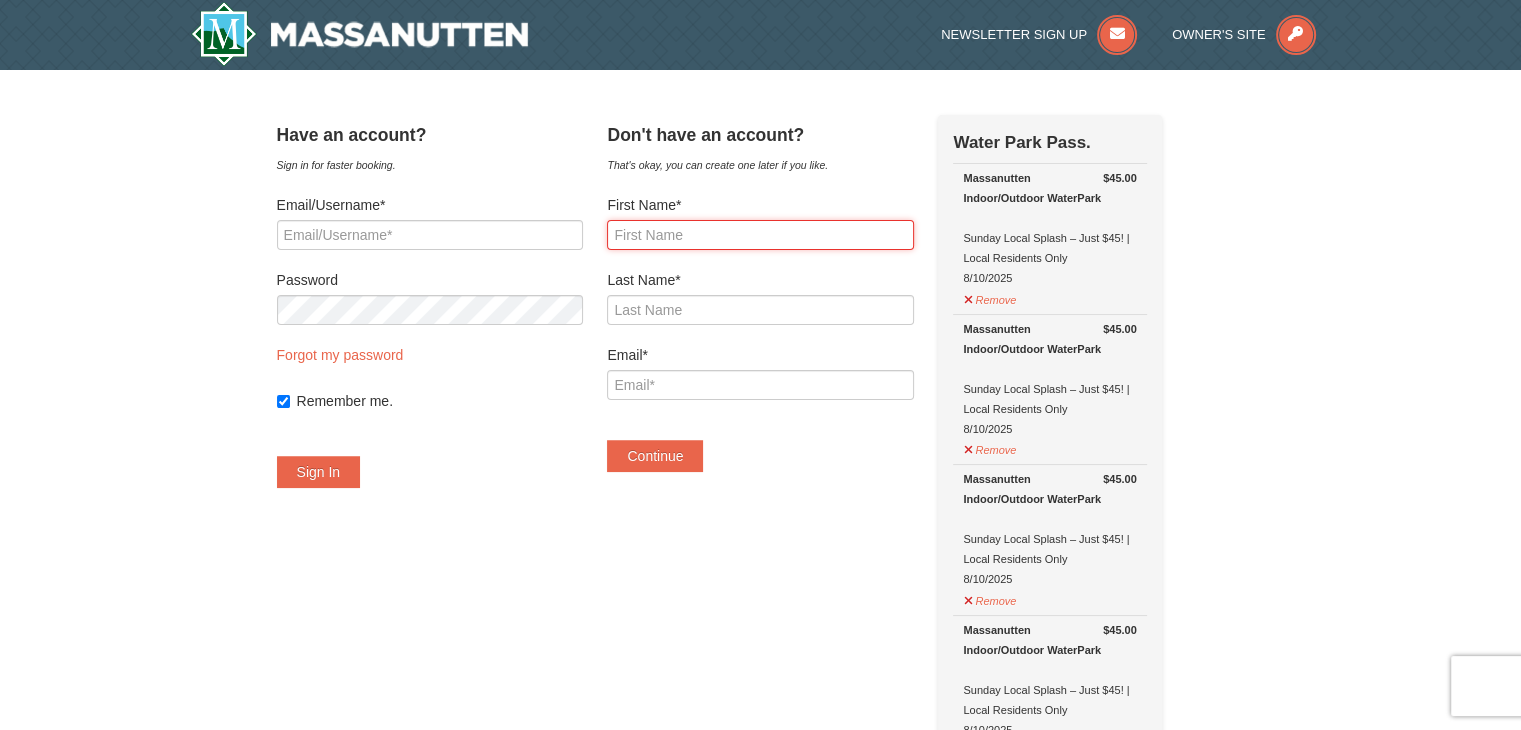 click on "First Name*" at bounding box center (760, 235) 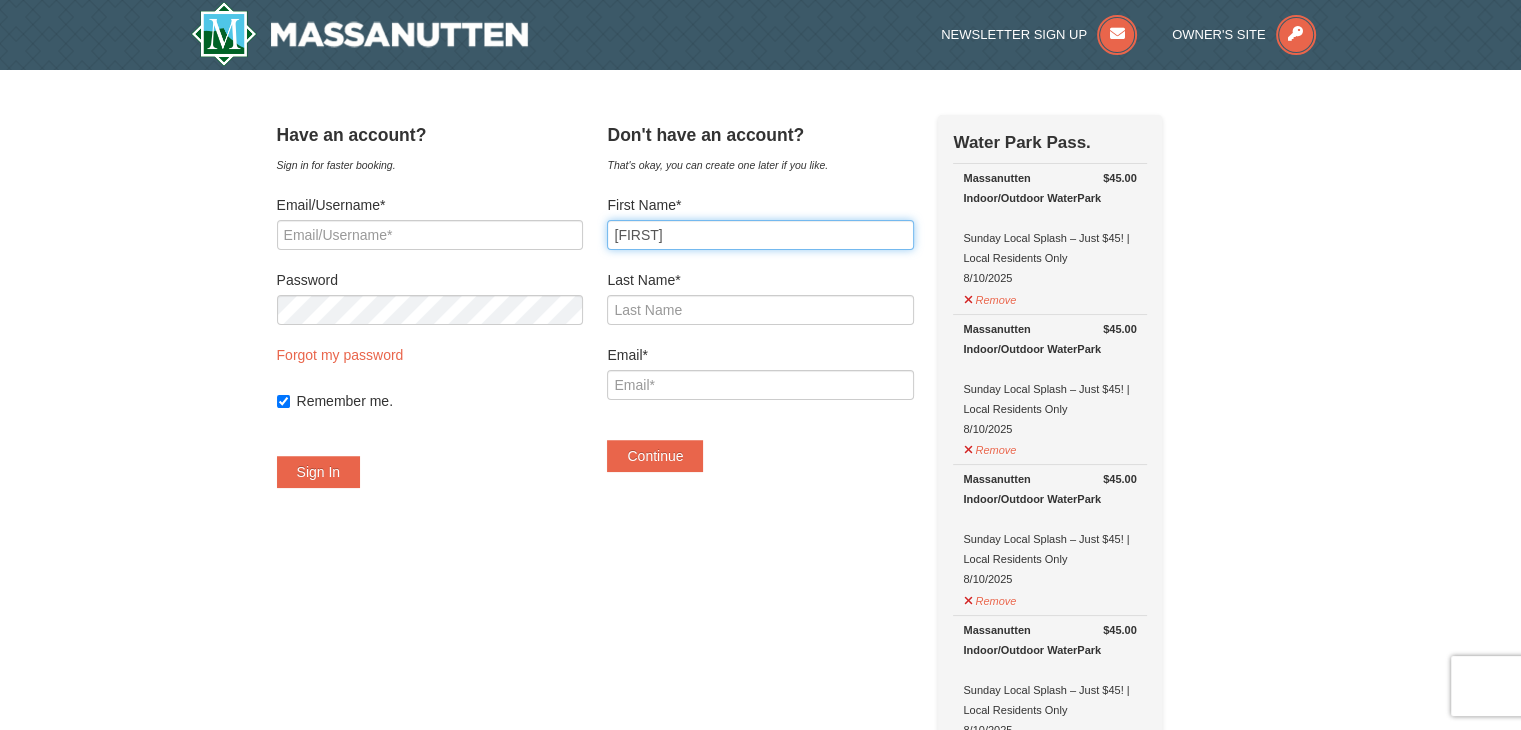 type on "Jenni" 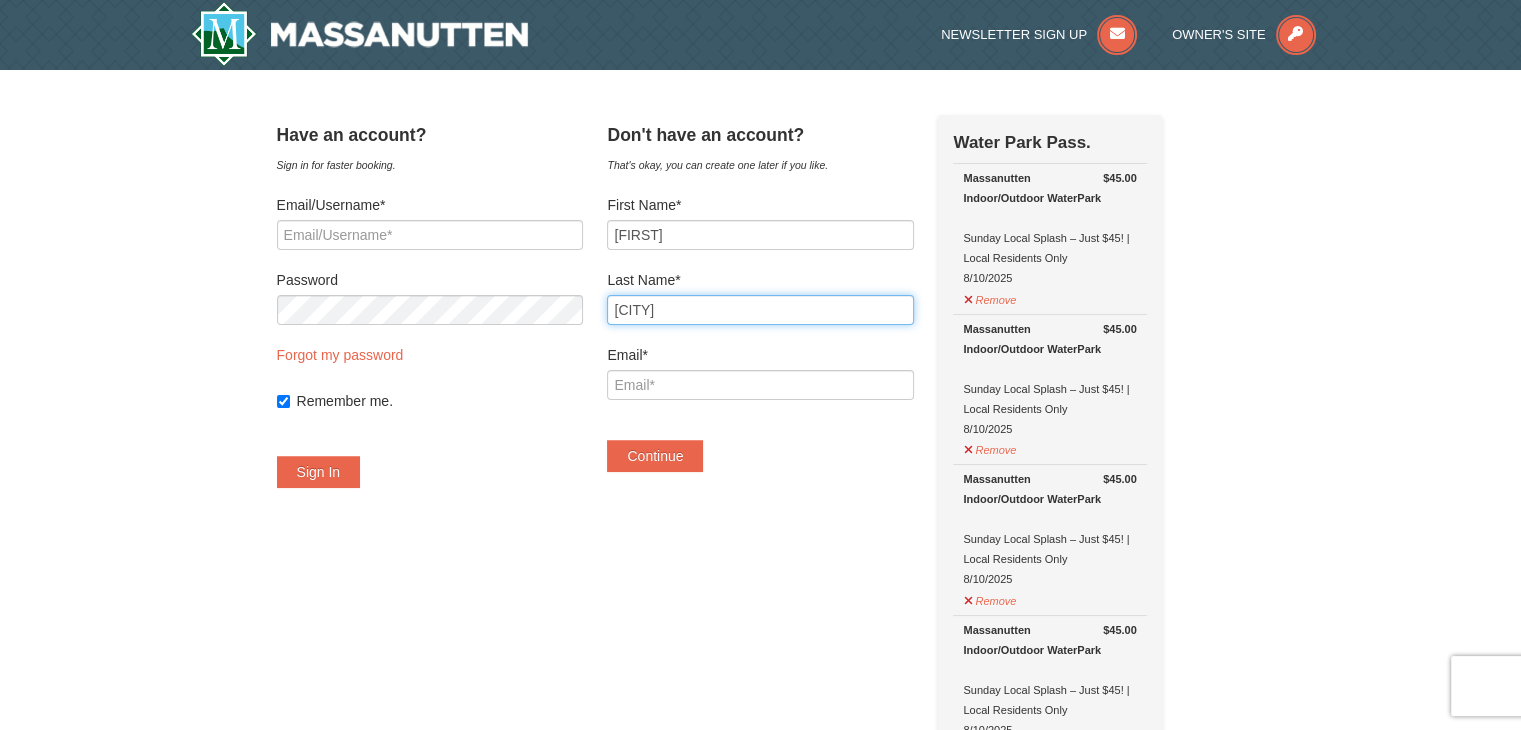 type on "Fontana" 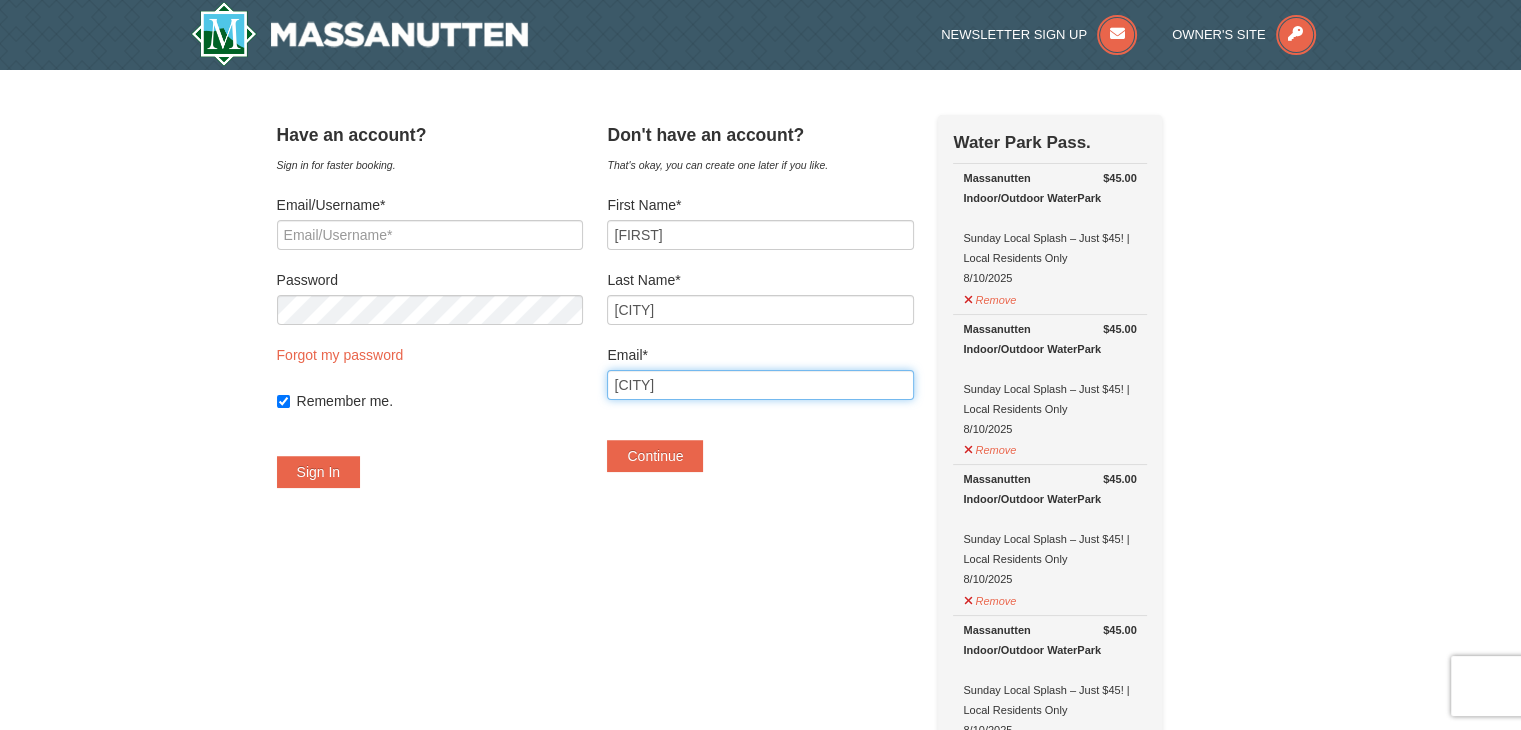 type on "[EMAIL]" 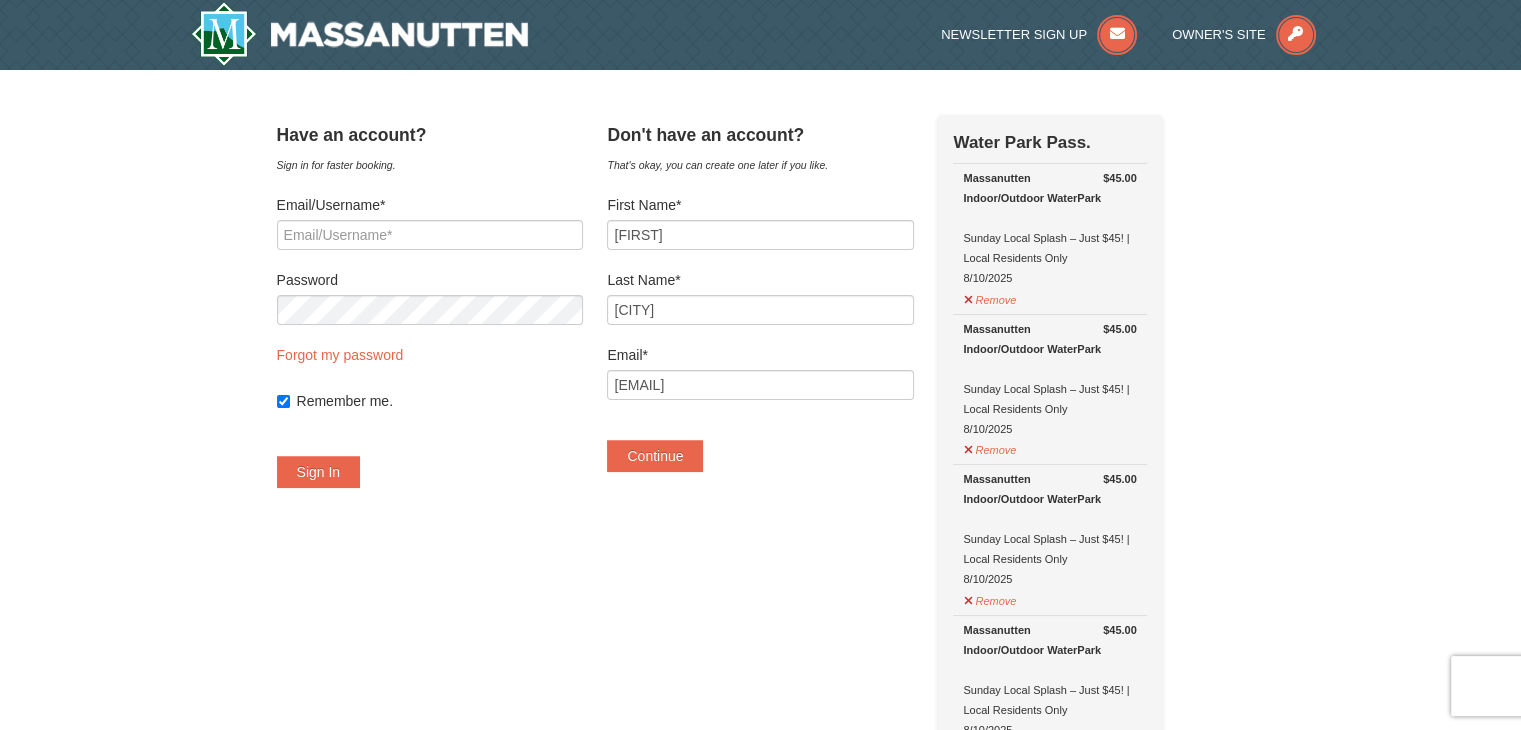 click on "Don't have an account?
That's okay, you can create one later if you like.
First Name*
Jenni
Last Name*
Fontana
Email*
fontana.jenni@gmail.com
Continue
×
Email already registered.
There is an account registered with that email address.
Sign In.
Reset password.
Continue as guest." at bounding box center (760, 303) 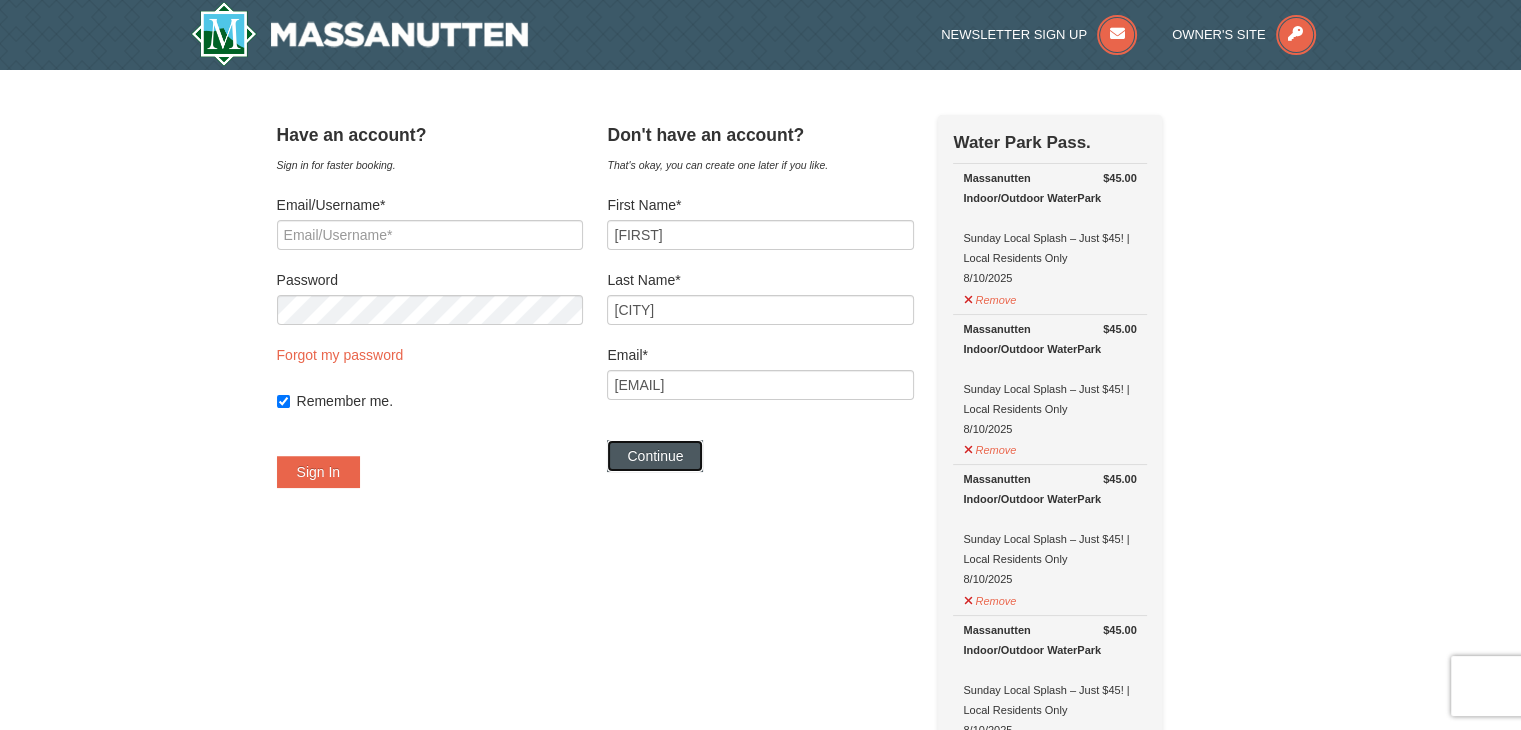 click on "Continue" at bounding box center (655, 456) 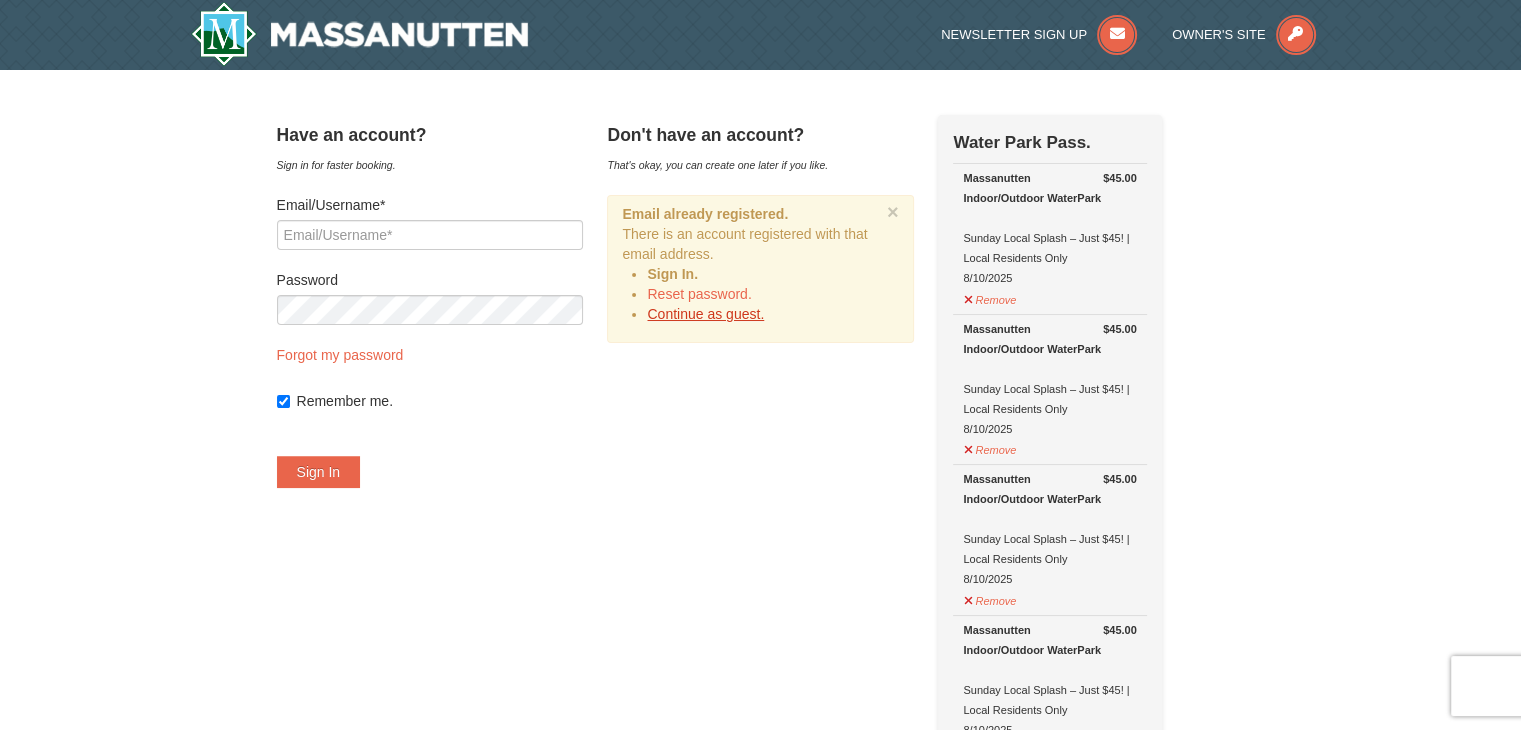 click on "Continue as guest." at bounding box center (705, 314) 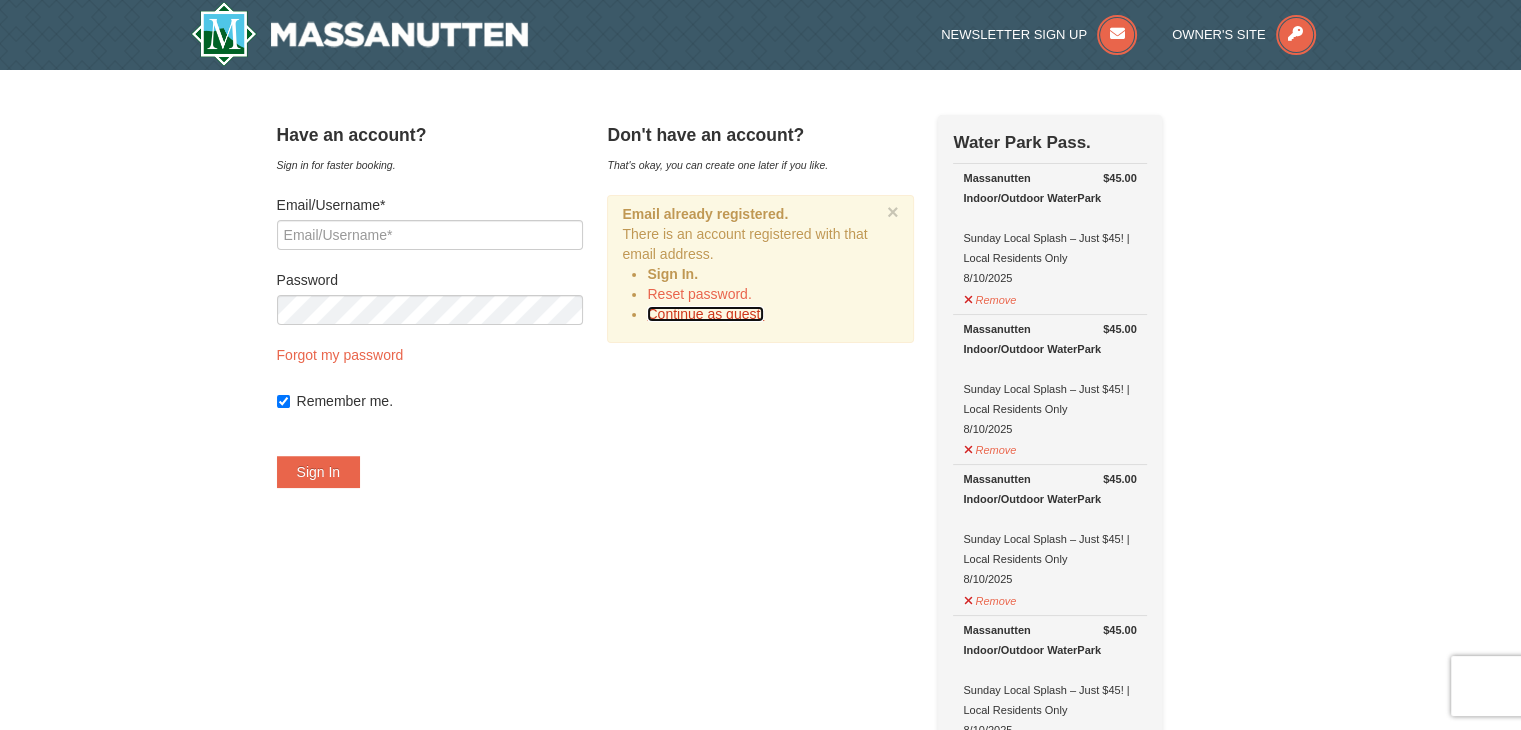 scroll, scrollTop: 305, scrollLeft: 0, axis: vertical 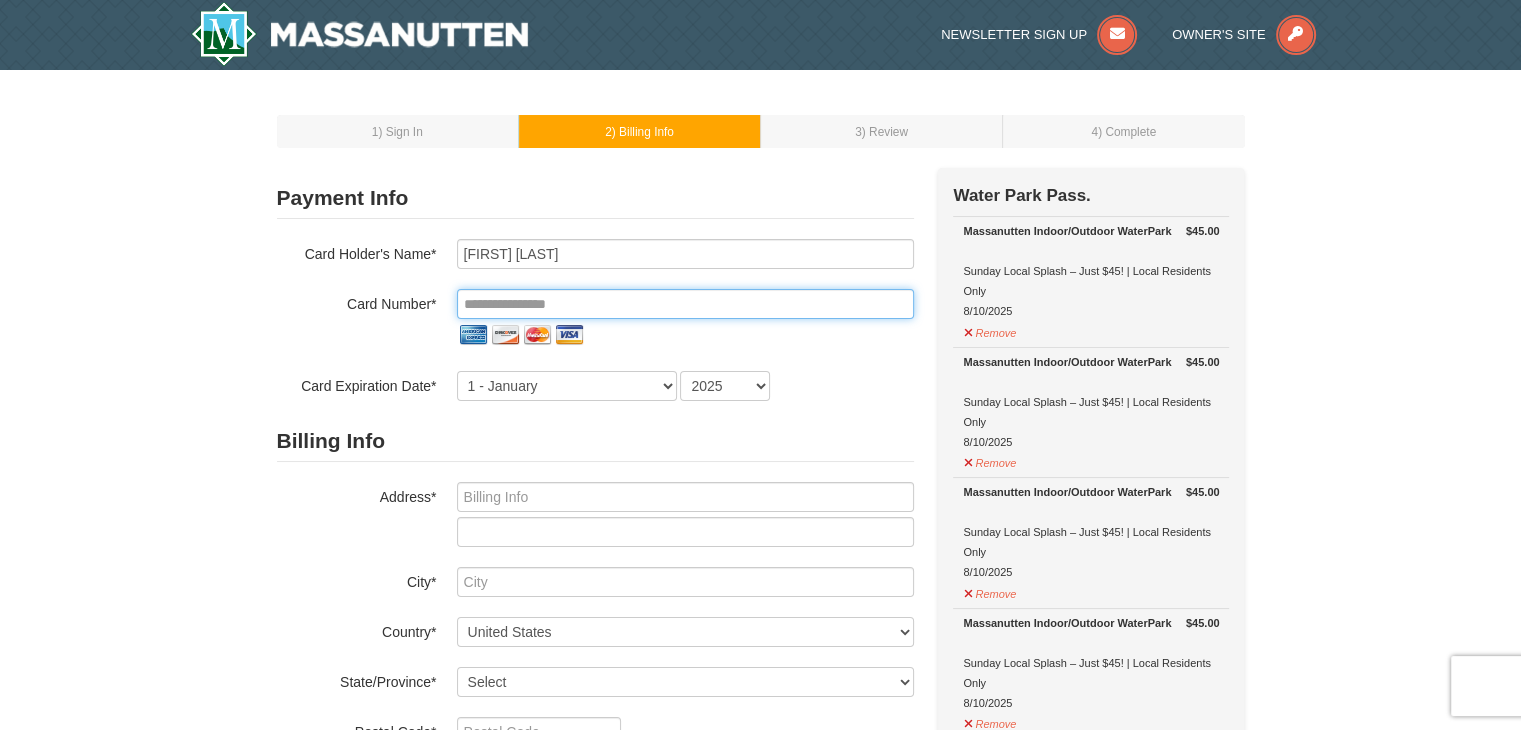 click at bounding box center [685, 304] 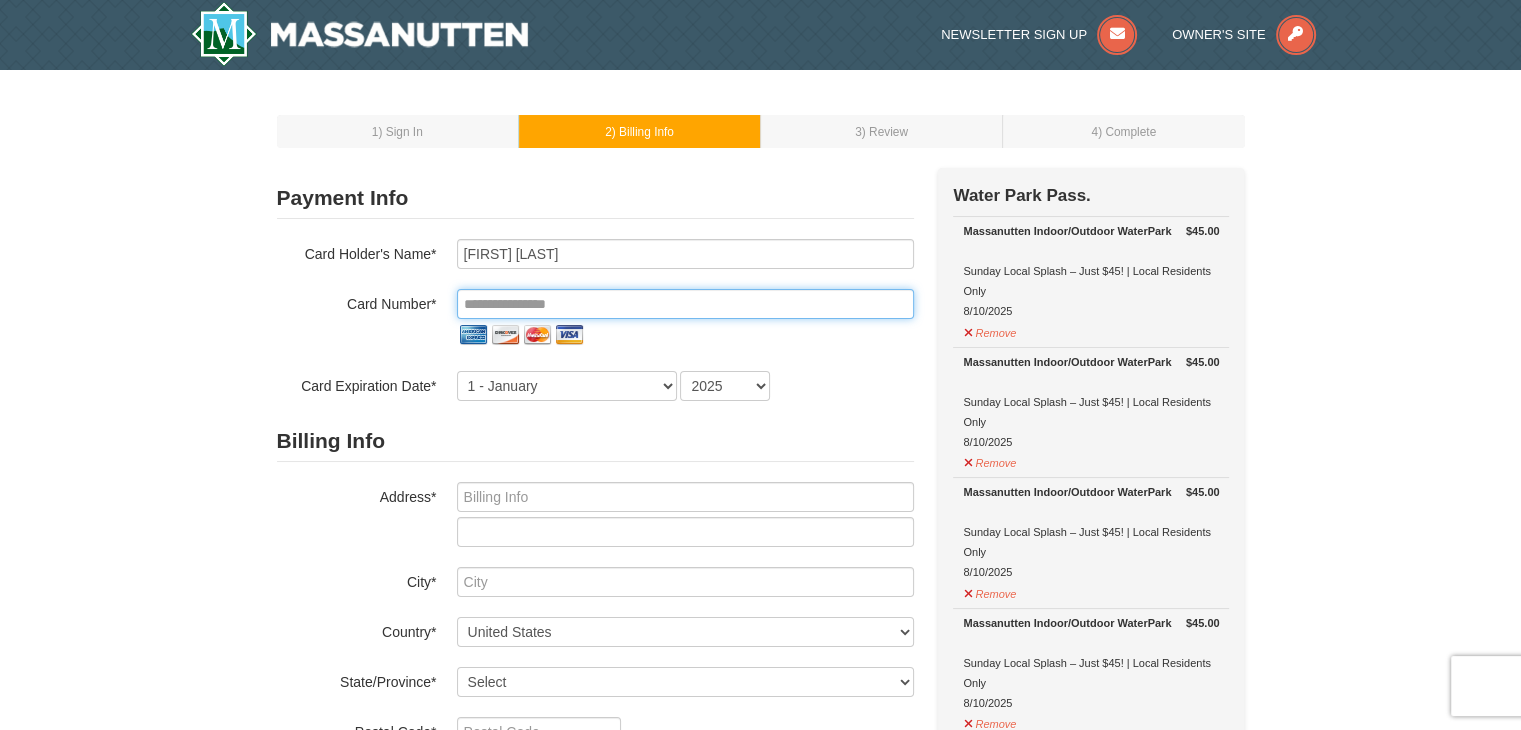 type on "**********" 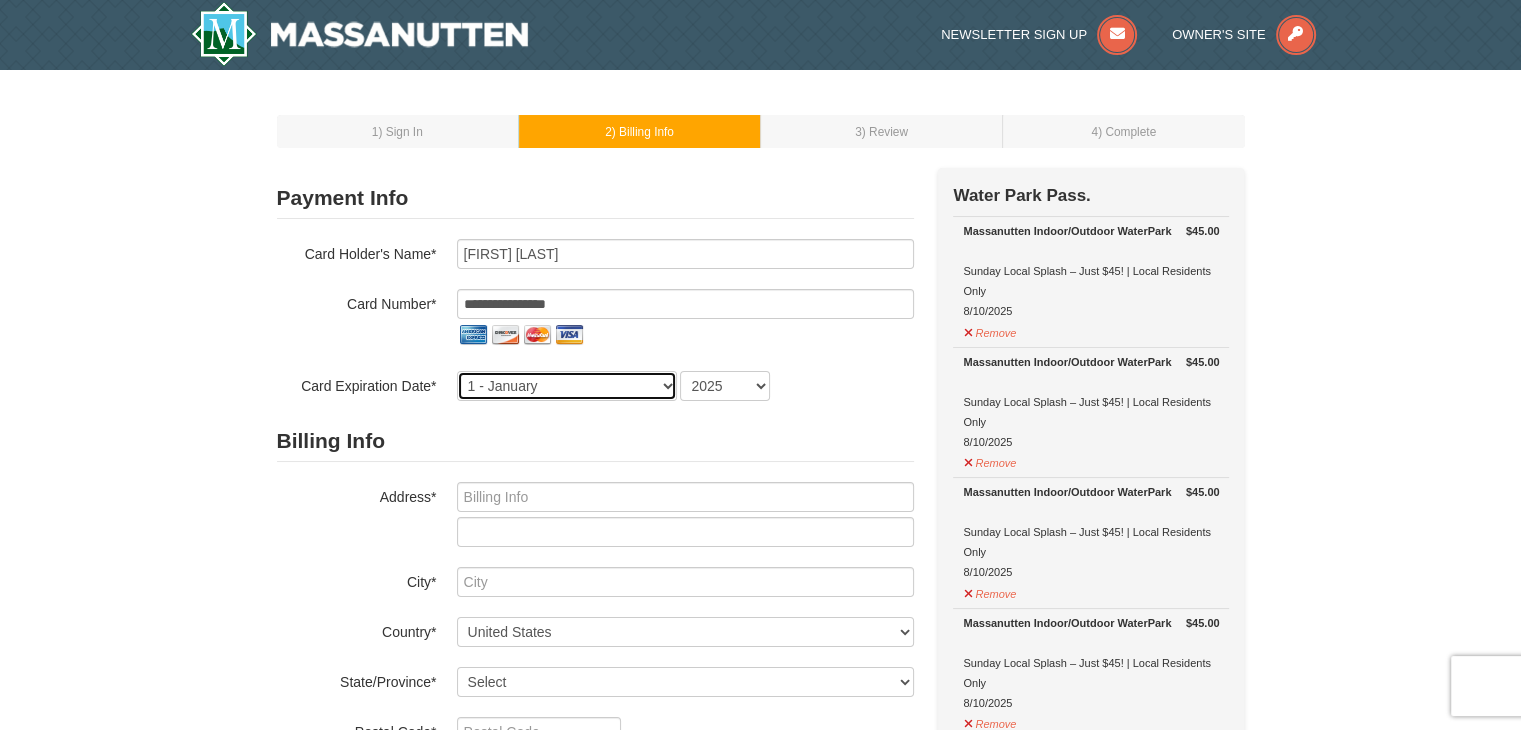 select on "7" 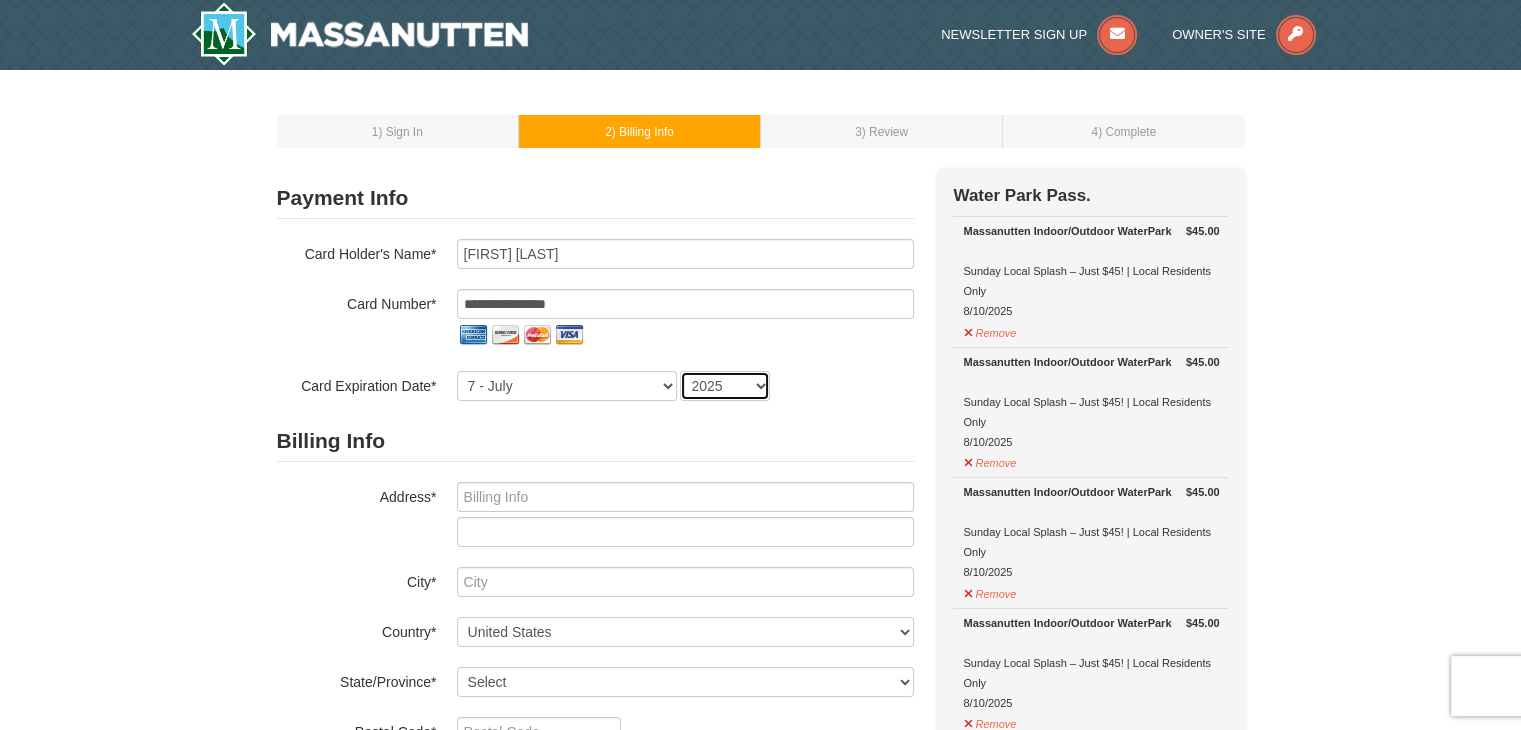 select on "2028" 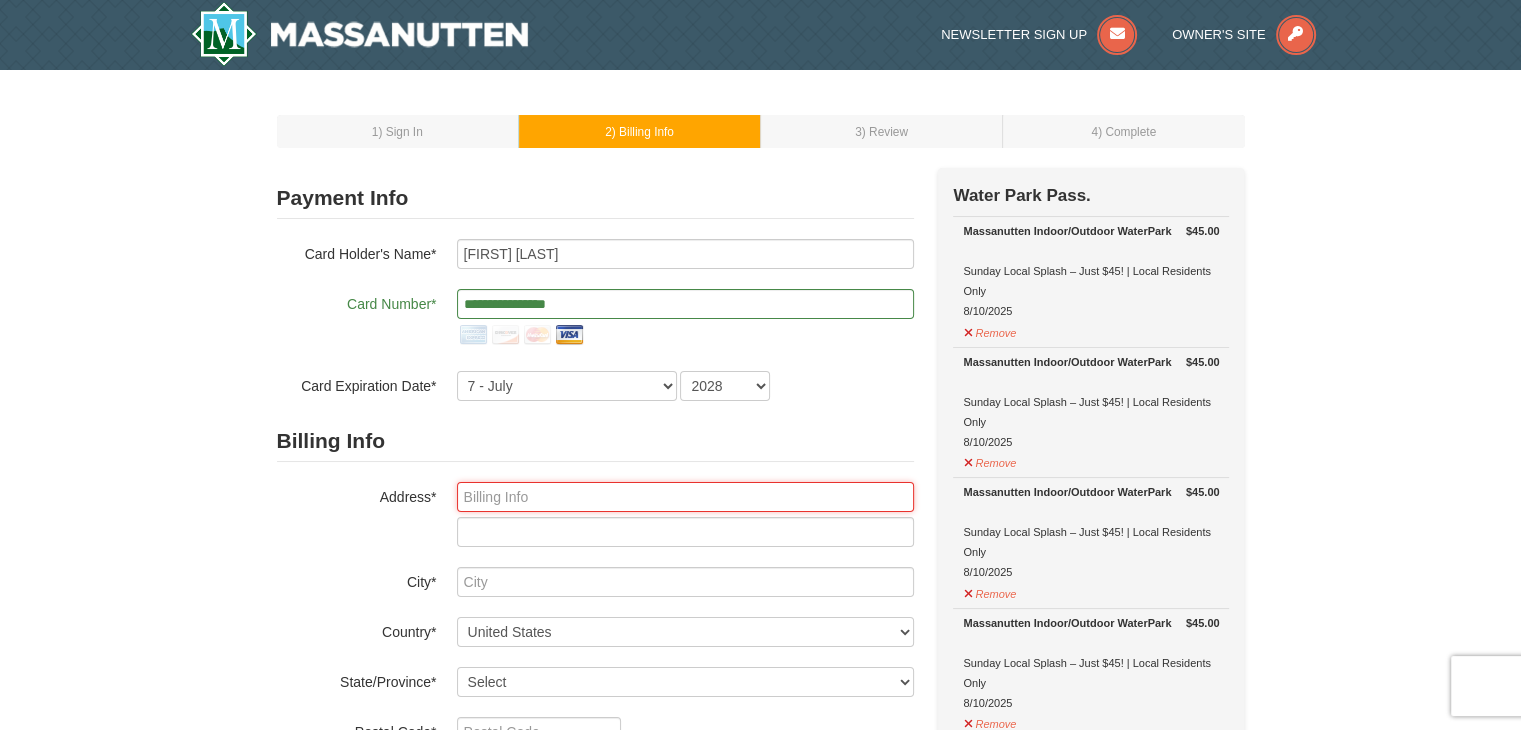 click at bounding box center [685, 497] 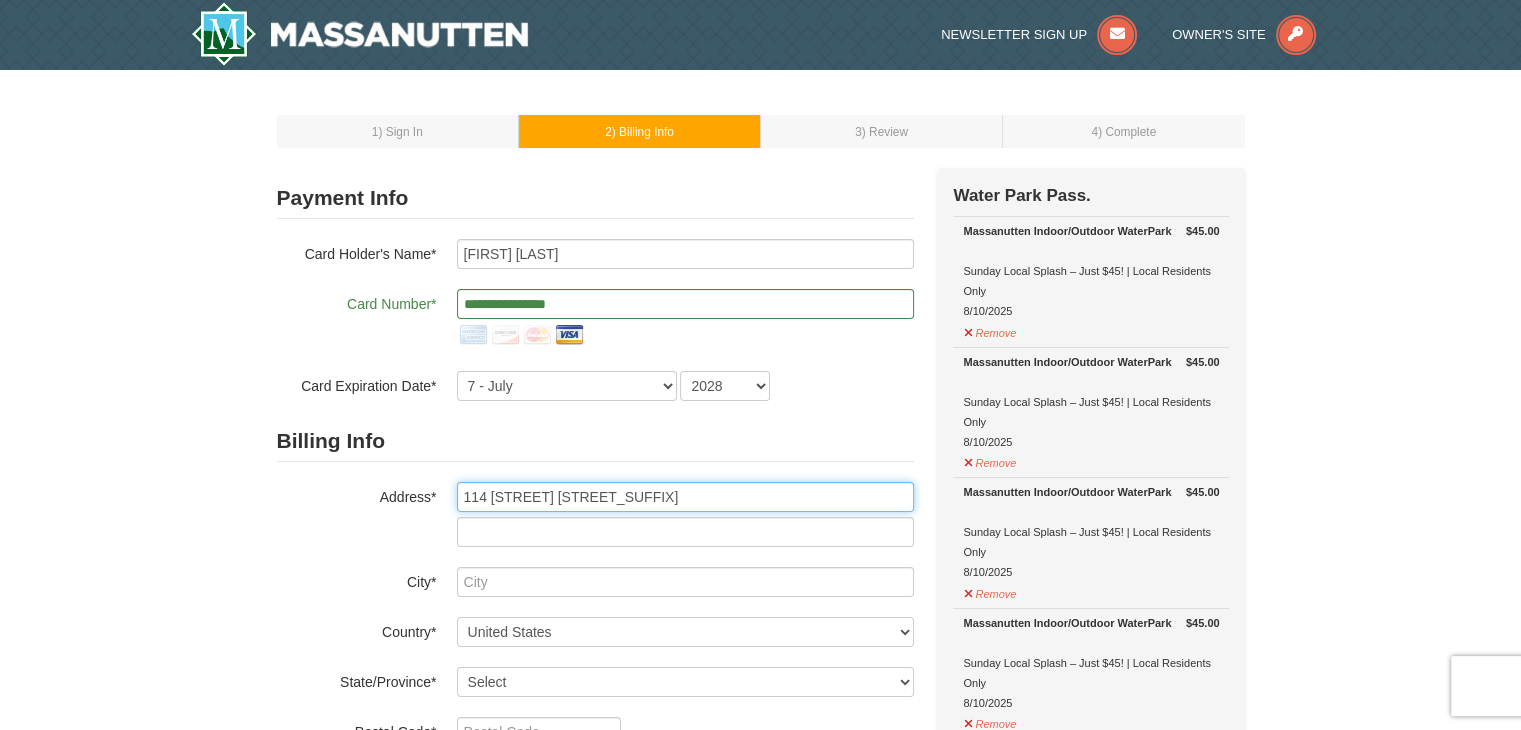 type on "114 Callaway Ct." 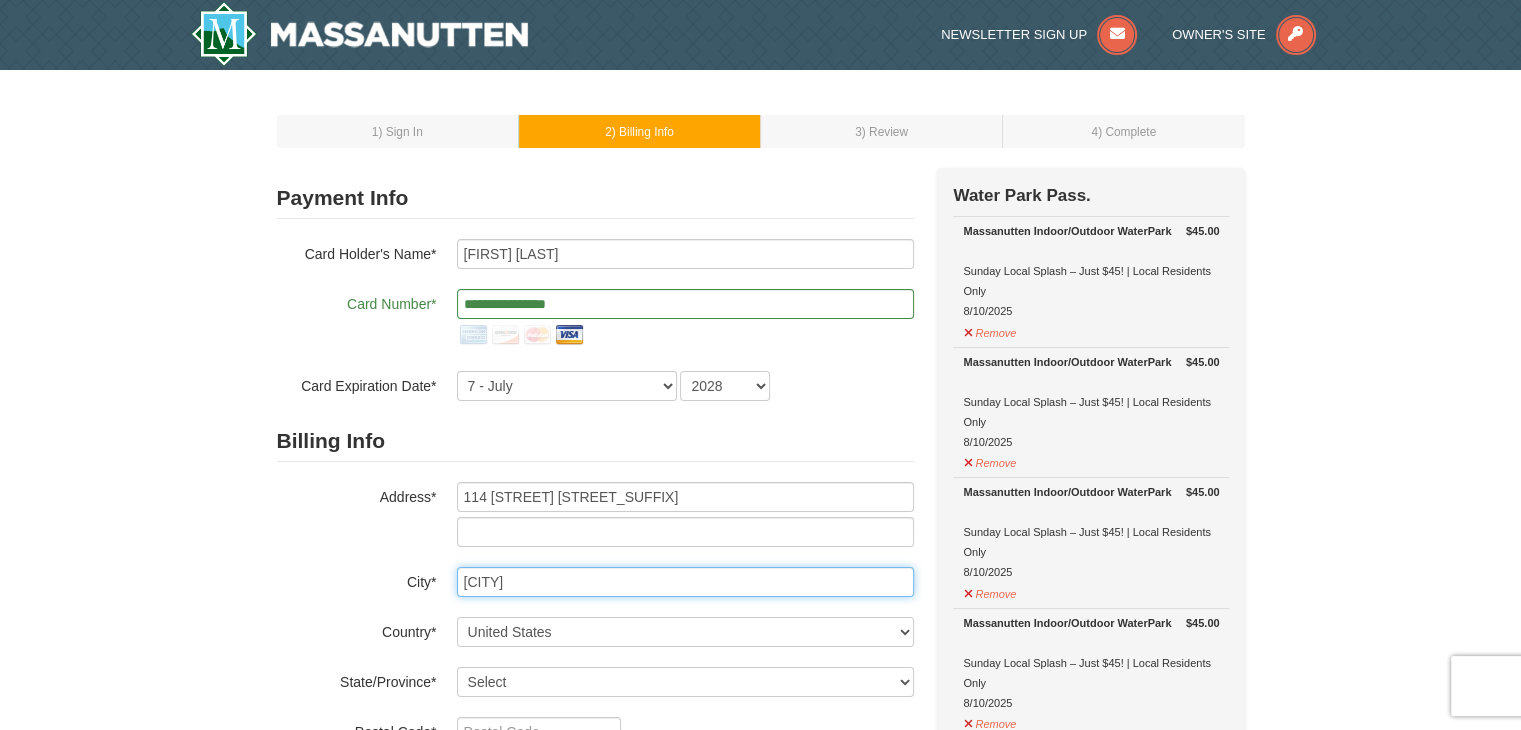 type on "Stephens City" 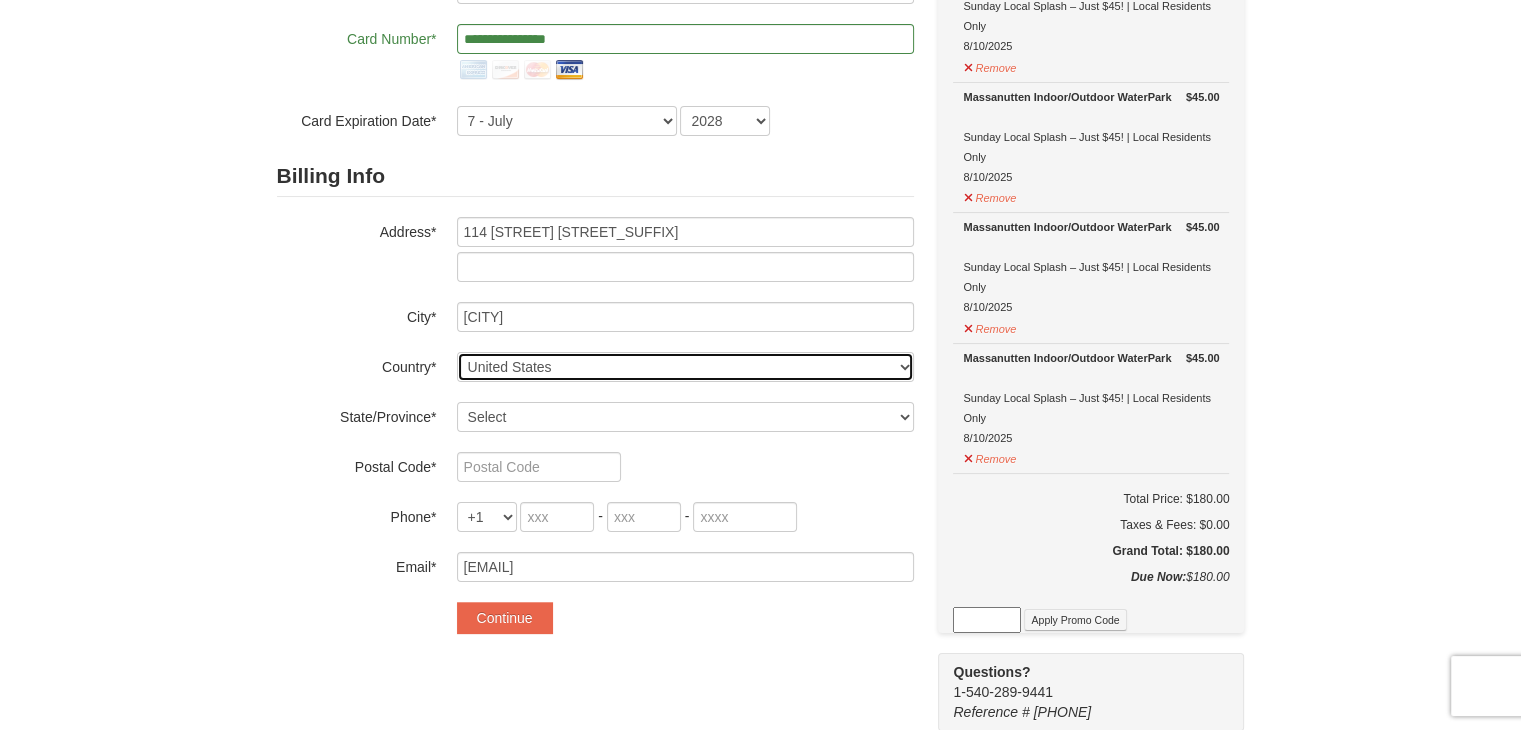 scroll, scrollTop: 300, scrollLeft: 0, axis: vertical 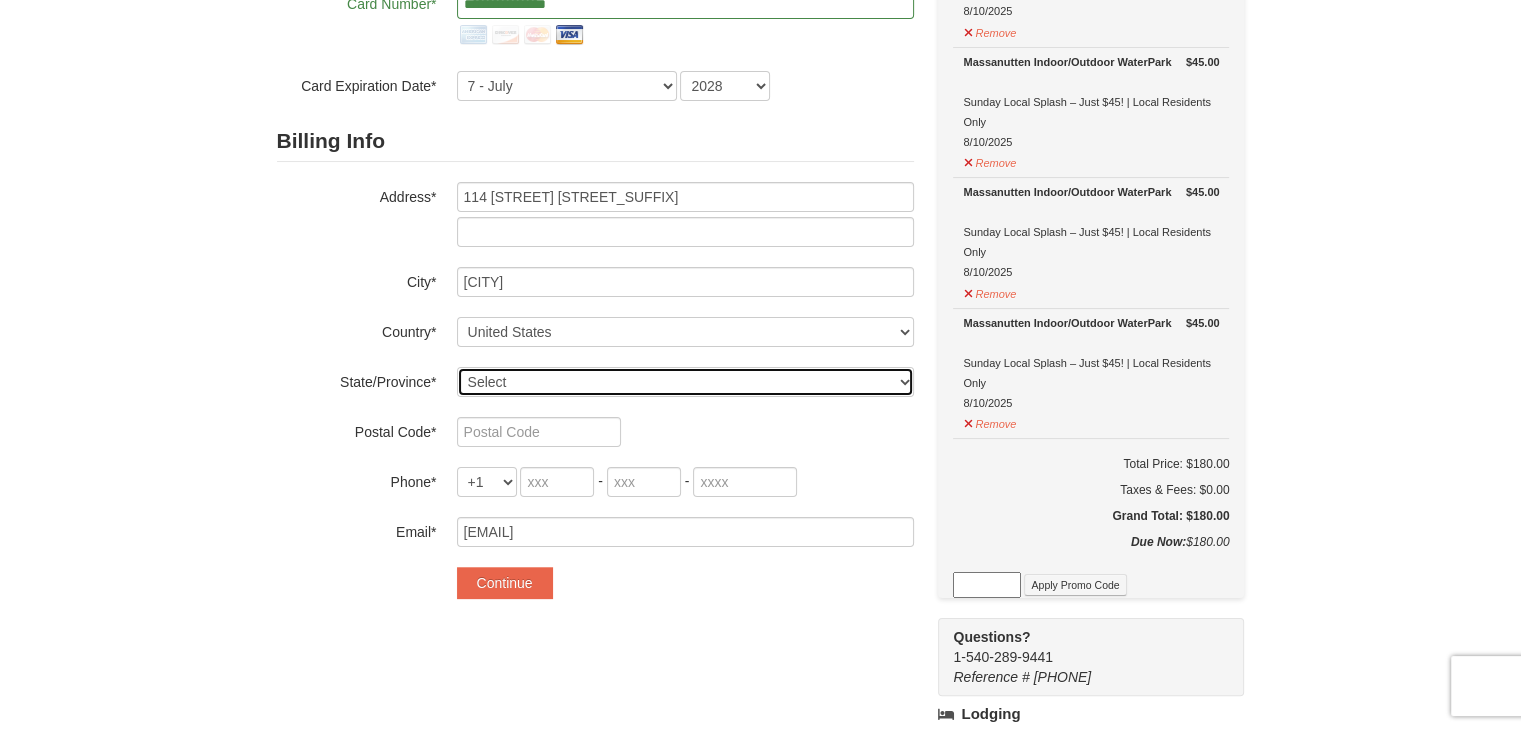 click on "Select Alabama Alaska American Samoa Arizona Arkansas California Colorado Connecticut Delaware District Of Columbia Federated States Of Micronesia Florida Georgia Guam Hawaii Idaho Illinois Indiana Iowa Kansas Kentucky Louisiana Maine Marshall Islands Maryland Massachusetts Michigan Minnesota Mississippi Missouri Montana Nebraska Nevada New Hampshire New Jersey New Mexico New York North Carolina North Dakota Northern Mariana Islands Ohio Oklahoma Oregon Palau Pennsylvania Puerto Rico Rhode Island South Carolina South Dakota Tennessee Texas Utah Vermont Virgin Islands Virginia Washington West Virginia Wisconsin Wyoming" at bounding box center [685, 382] 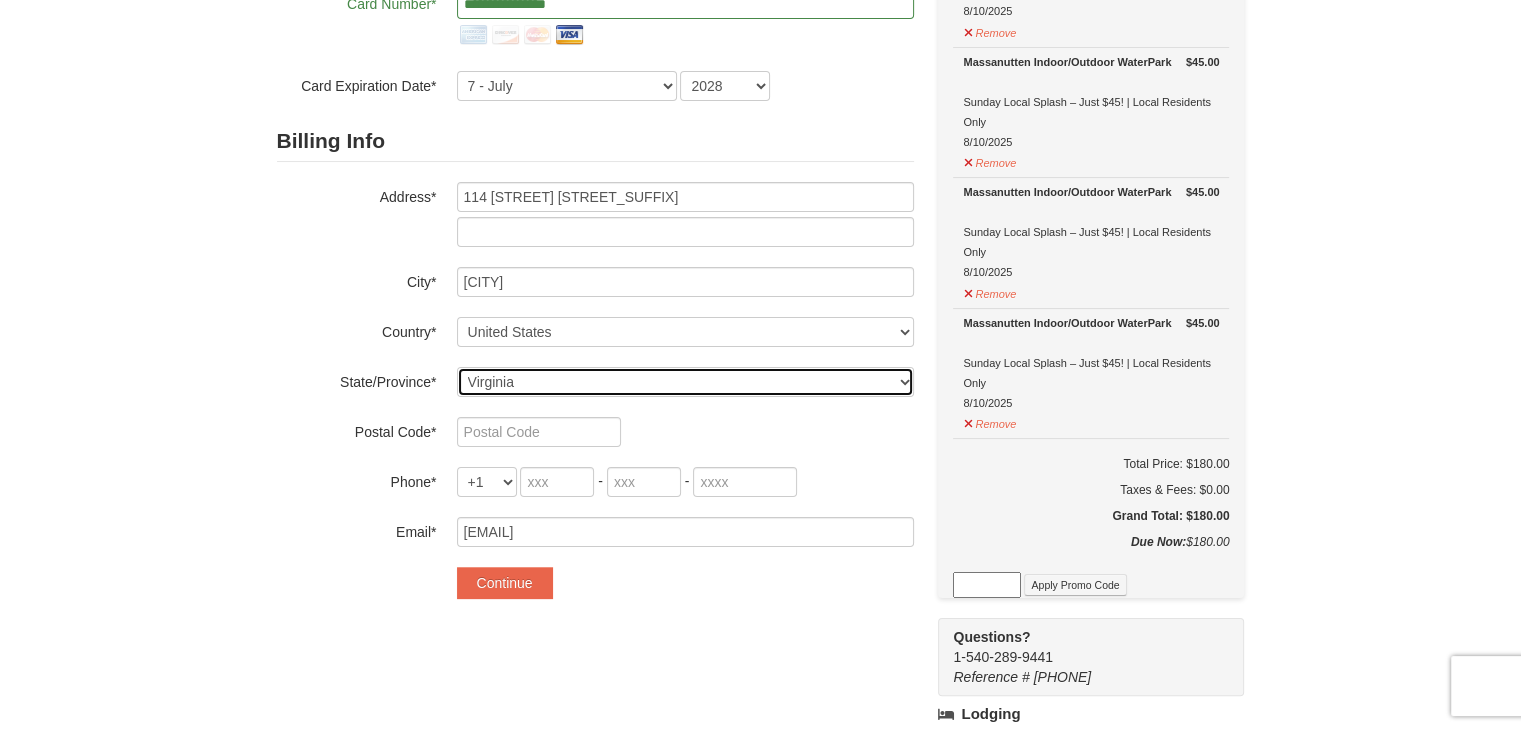 click on "Select Alabama Alaska American Samoa Arizona Arkansas California Colorado Connecticut Delaware District Of Columbia Federated States Of Micronesia Florida Georgia Guam Hawaii Idaho Illinois Indiana Iowa Kansas Kentucky Louisiana Maine Marshall Islands Maryland Massachusetts Michigan Minnesota Mississippi Missouri Montana Nebraska Nevada New Hampshire New Jersey New Mexico New York North Carolina North Dakota Northern Mariana Islands Ohio Oklahoma Oregon Palau Pennsylvania Puerto Rico Rhode Island South Carolina South Dakota Tennessee Texas Utah Vermont Virgin Islands Virginia Washington West Virginia Wisconsin Wyoming" at bounding box center (685, 382) 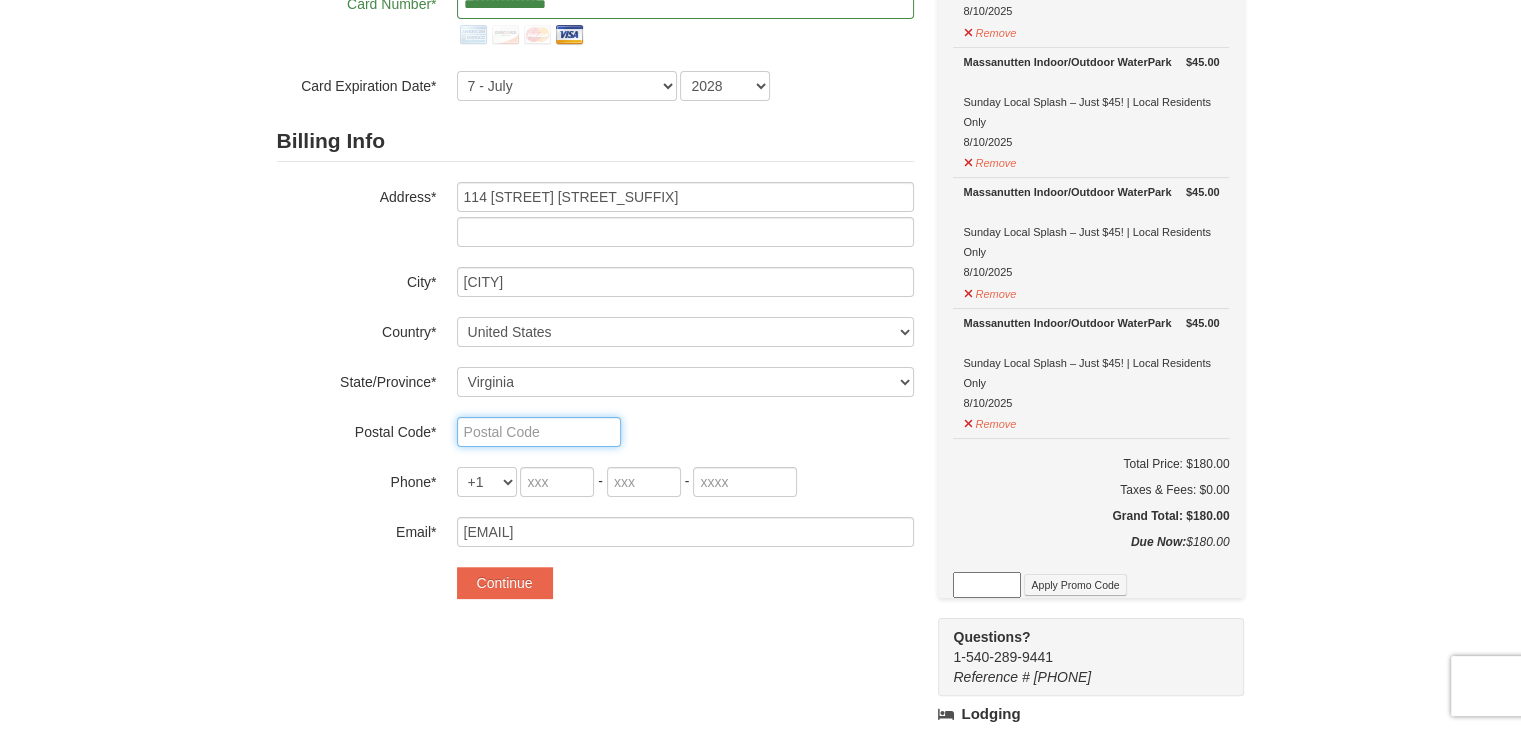 click at bounding box center [539, 432] 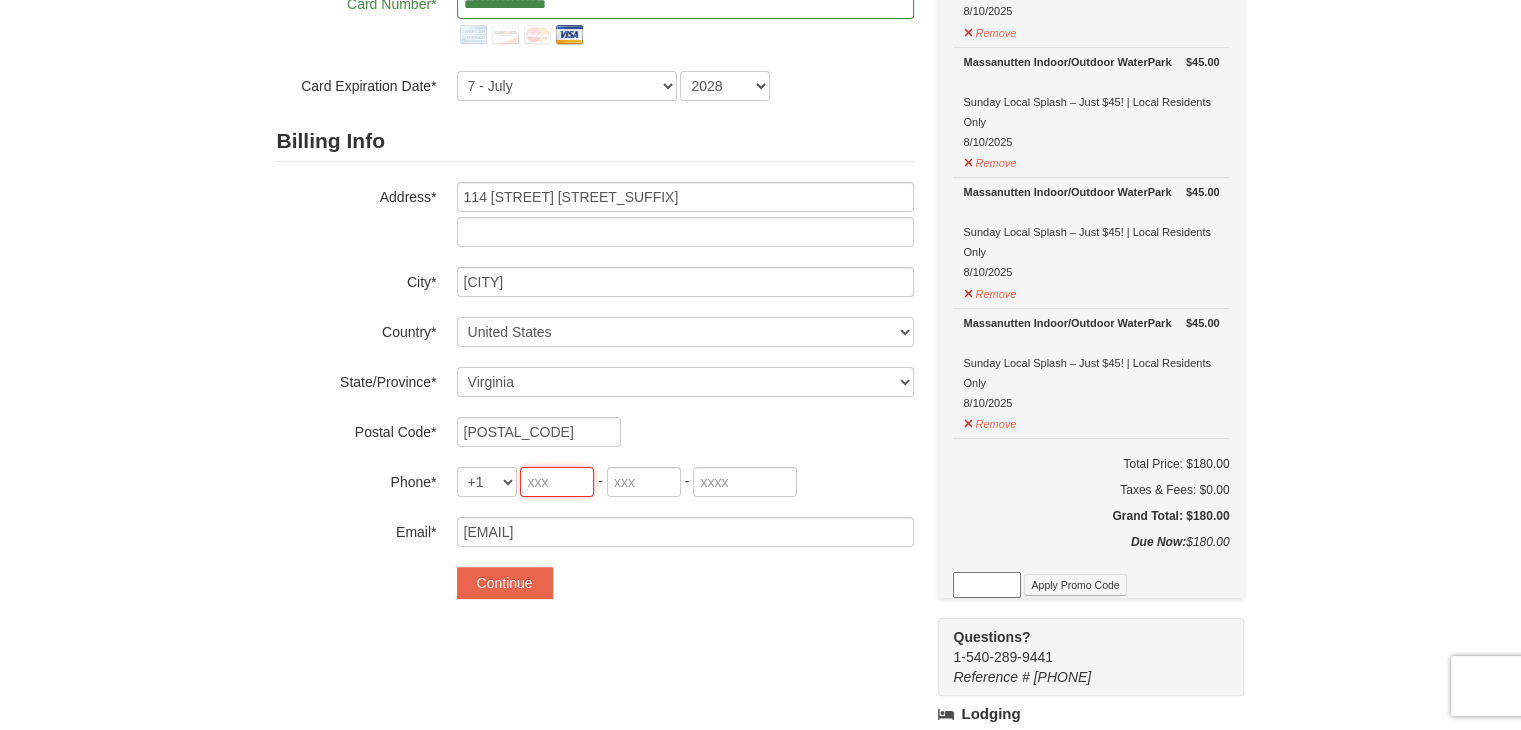 click at bounding box center [557, 482] 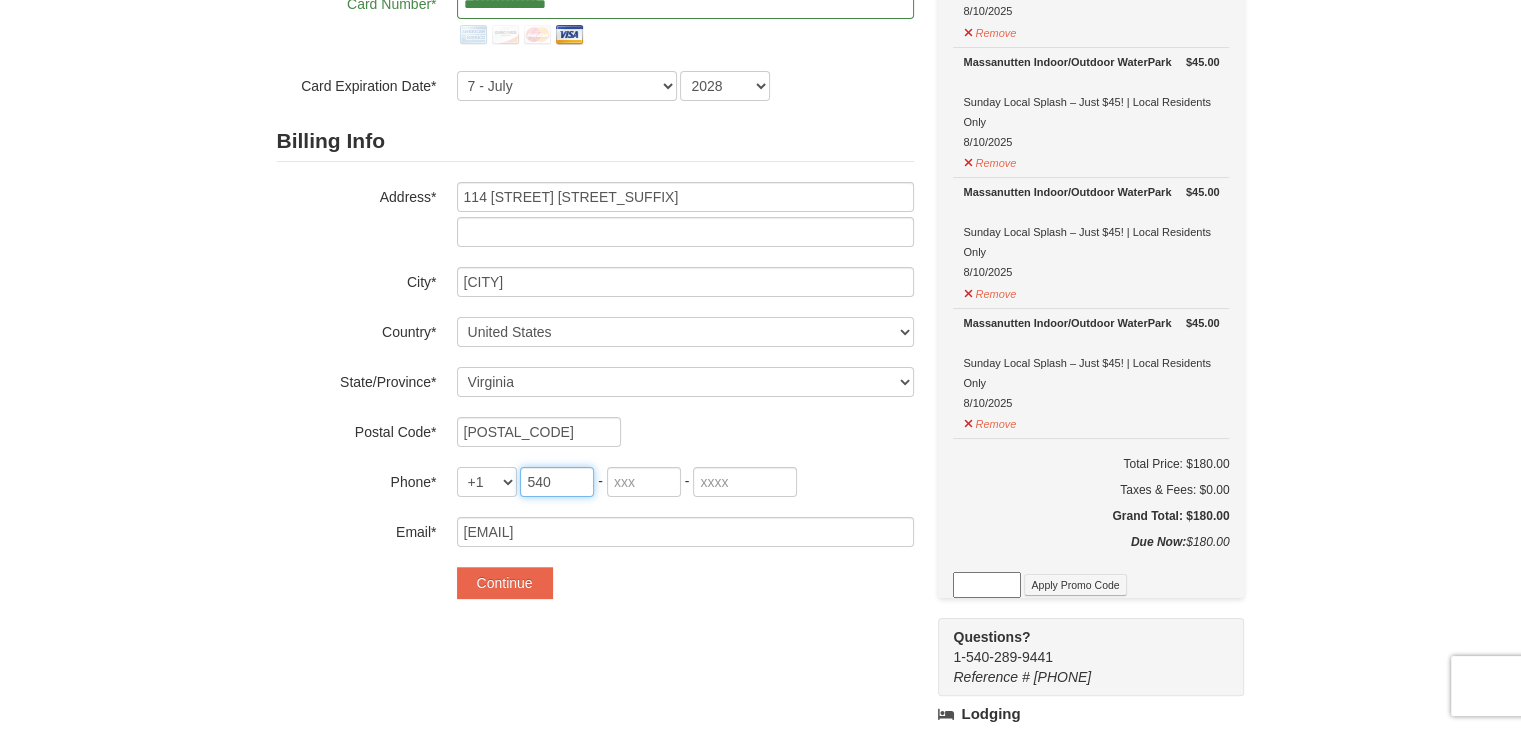 type on "540" 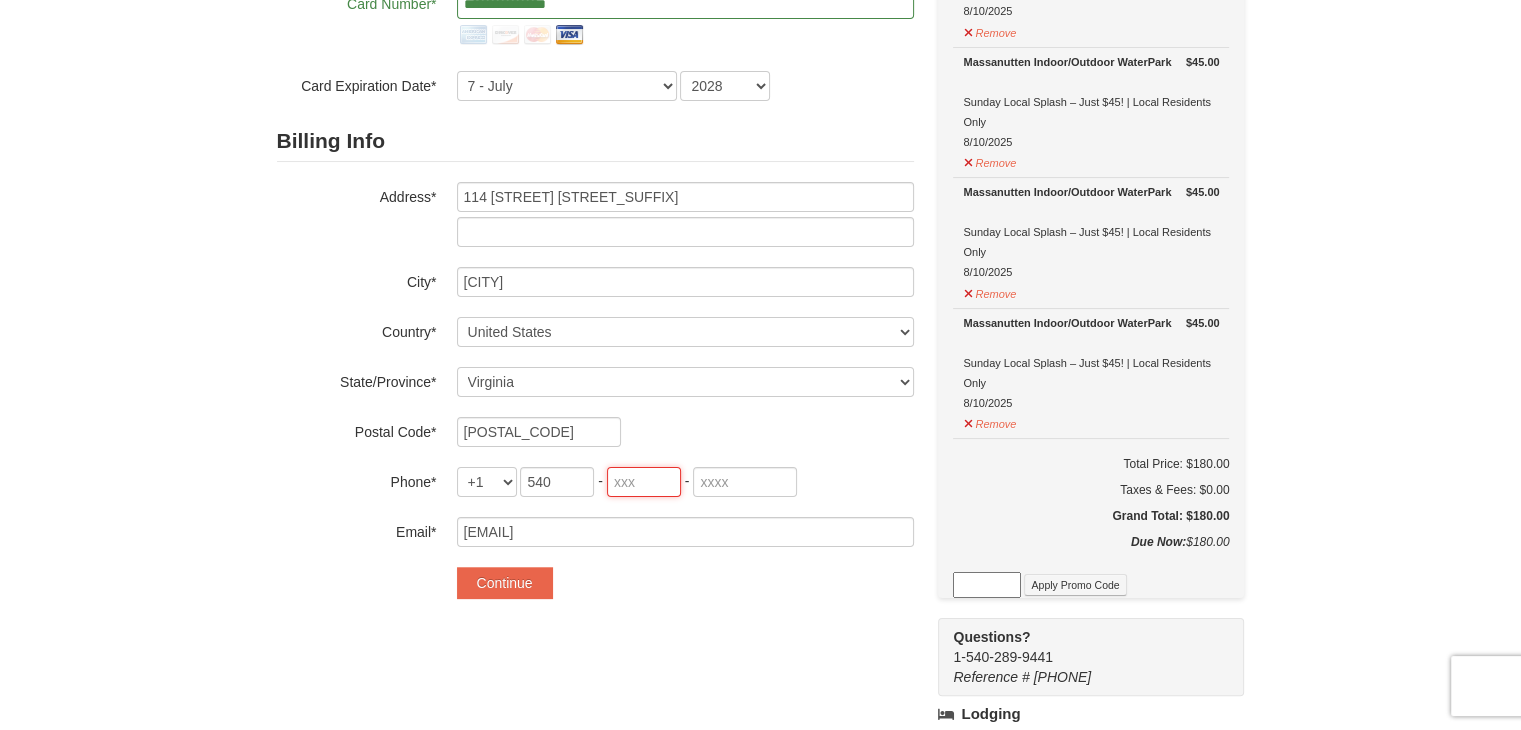 click at bounding box center (644, 482) 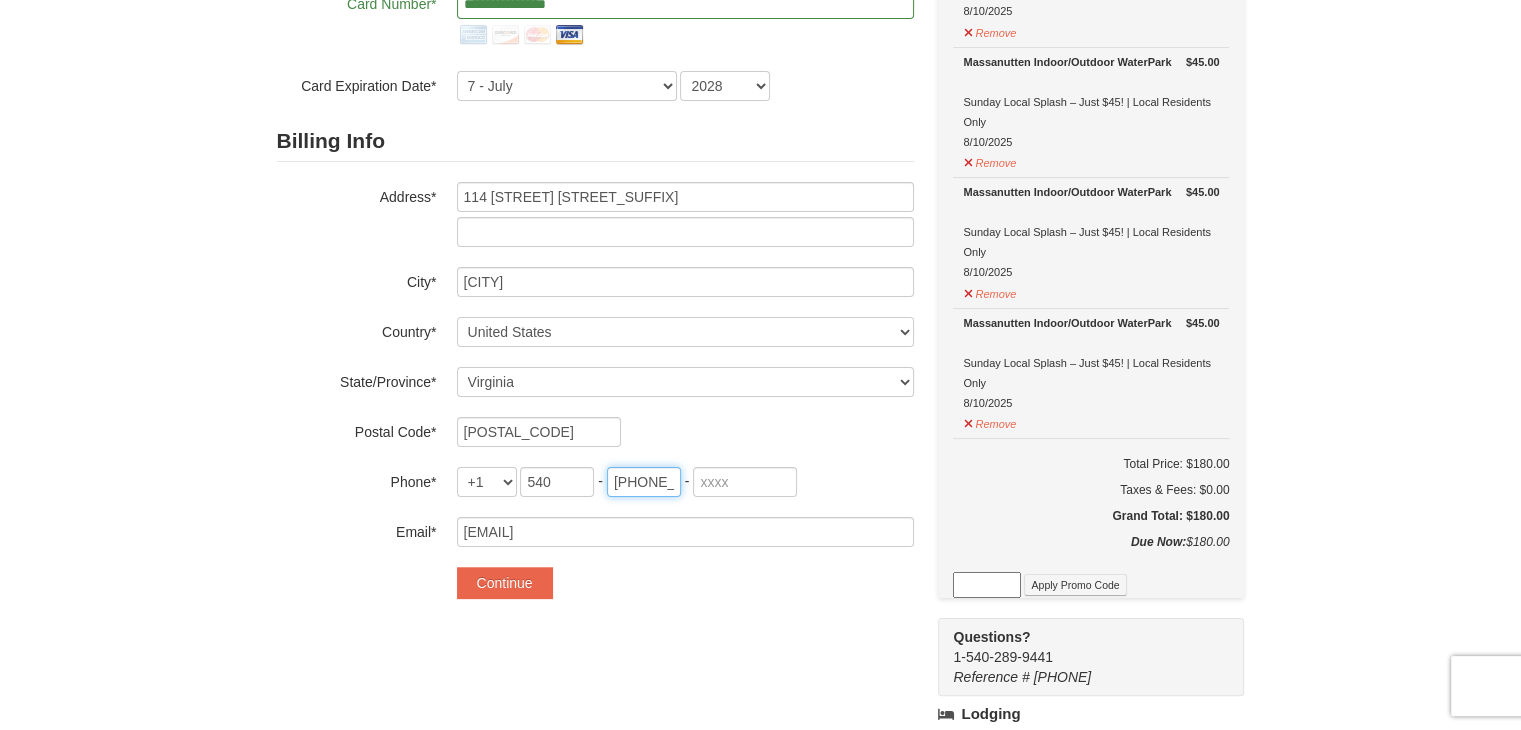 type on "335" 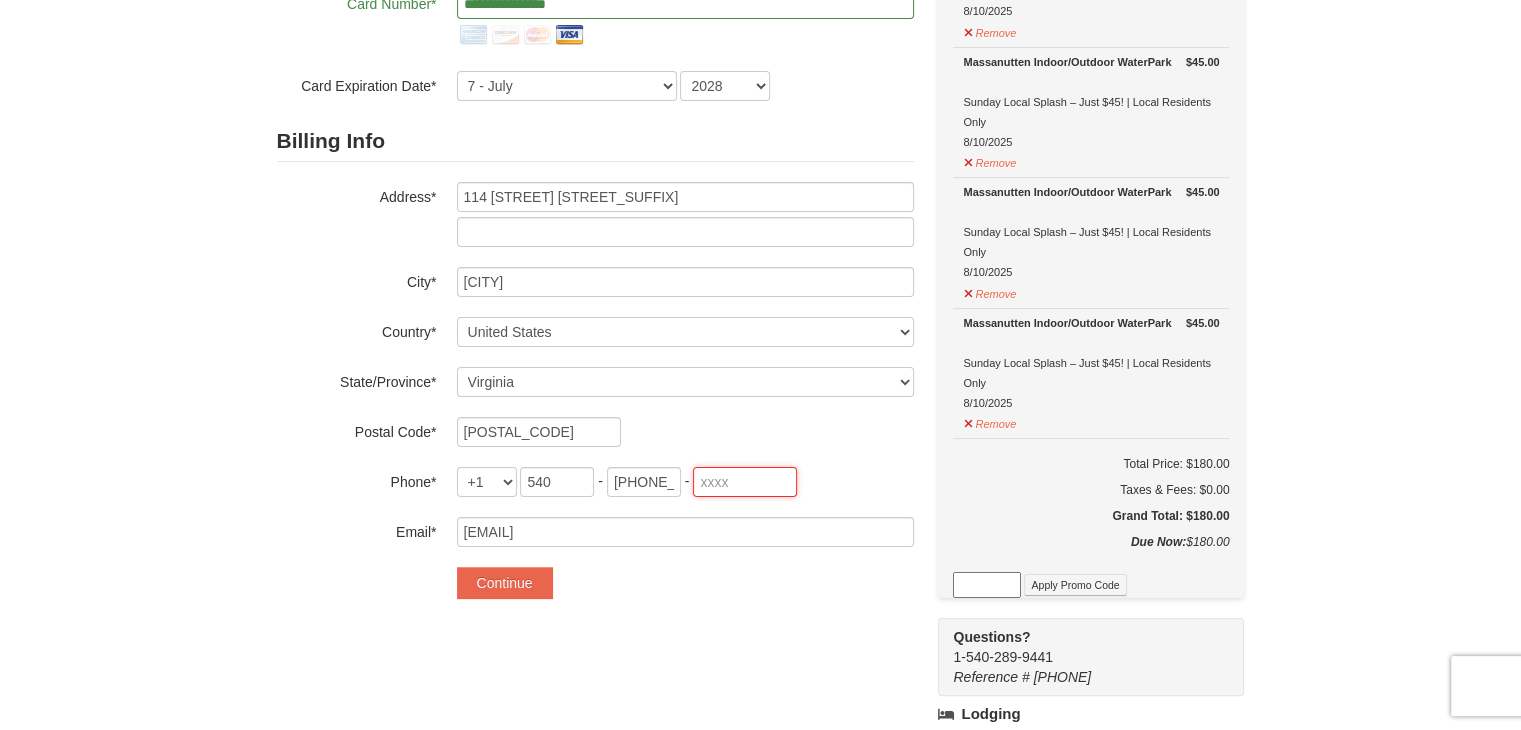 click at bounding box center [745, 482] 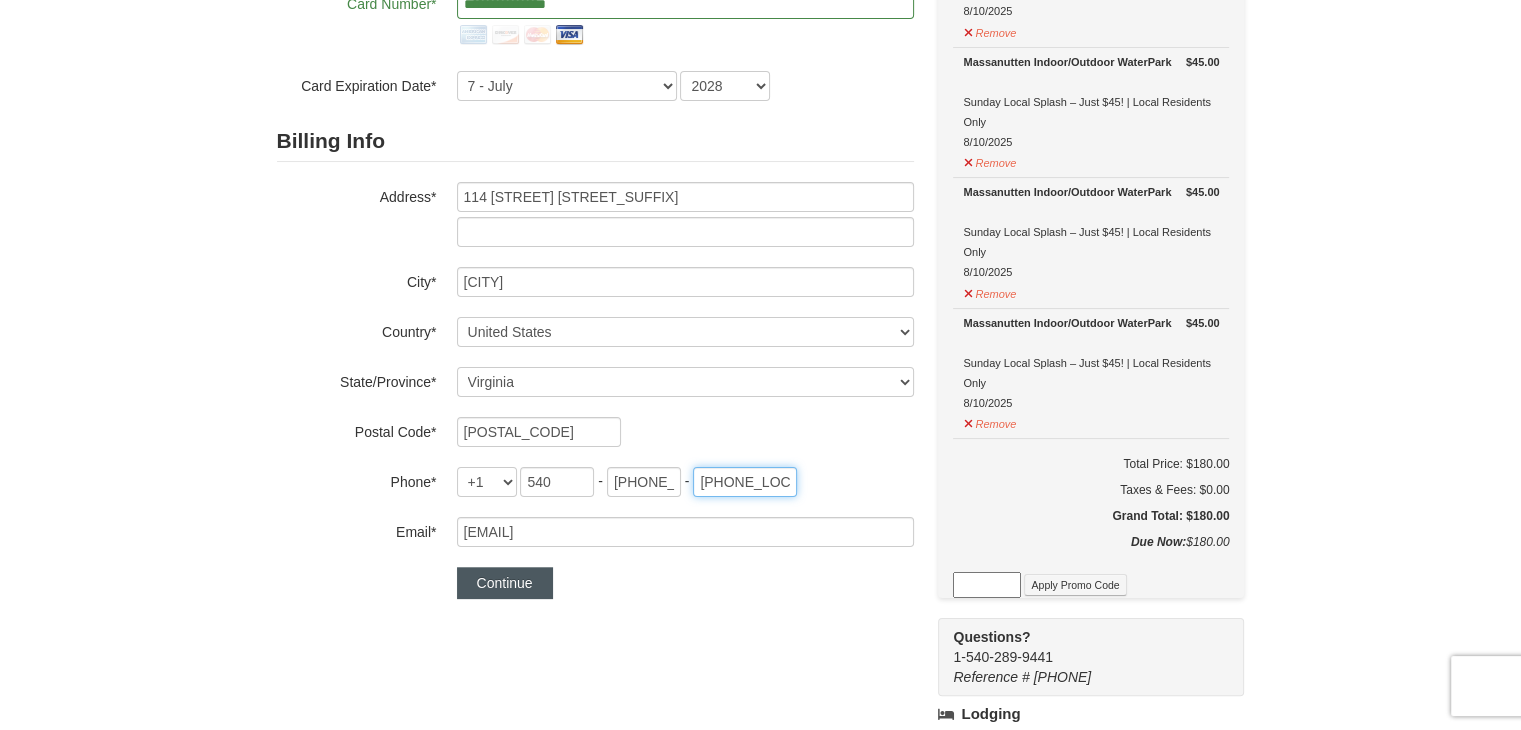 type on "3122" 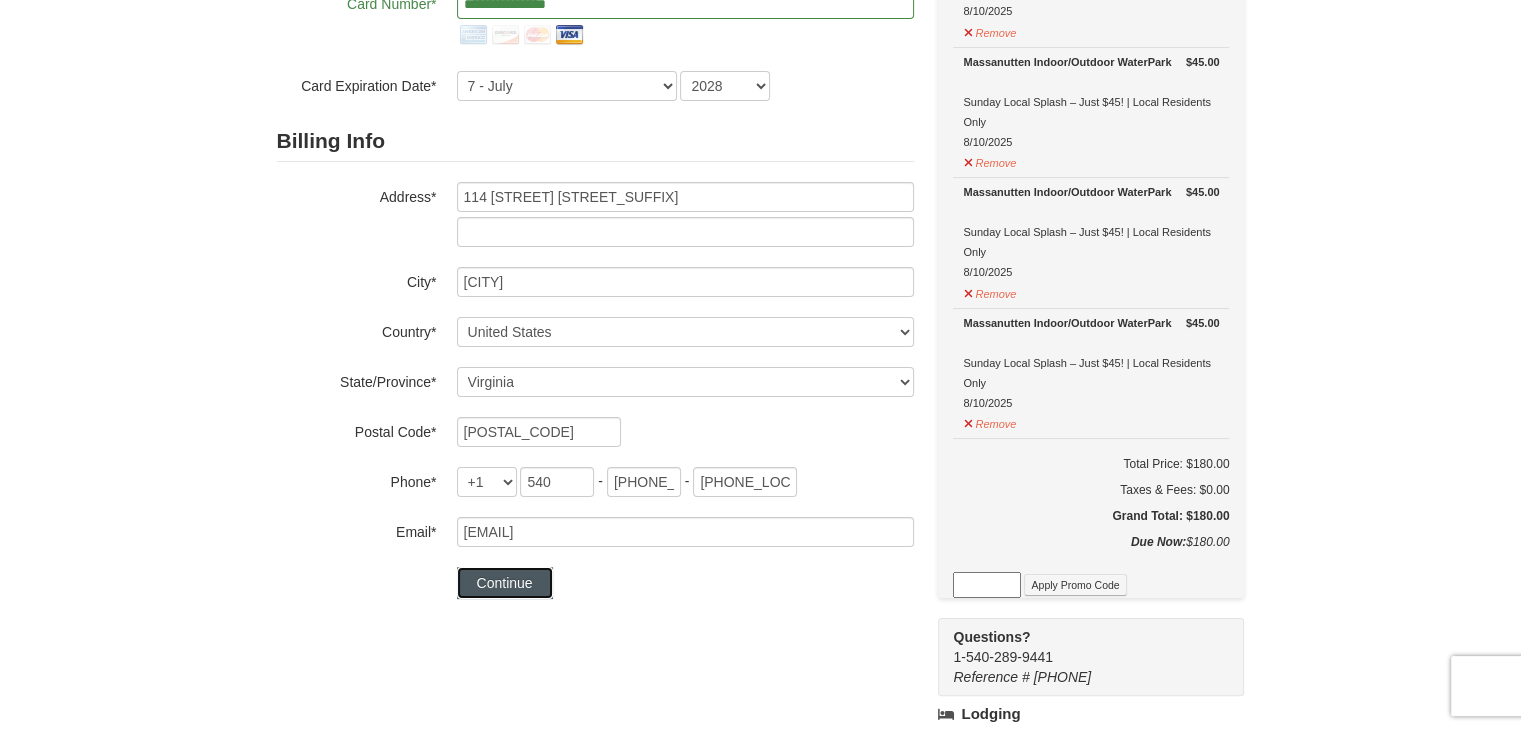 click on "Continue" at bounding box center (505, 583) 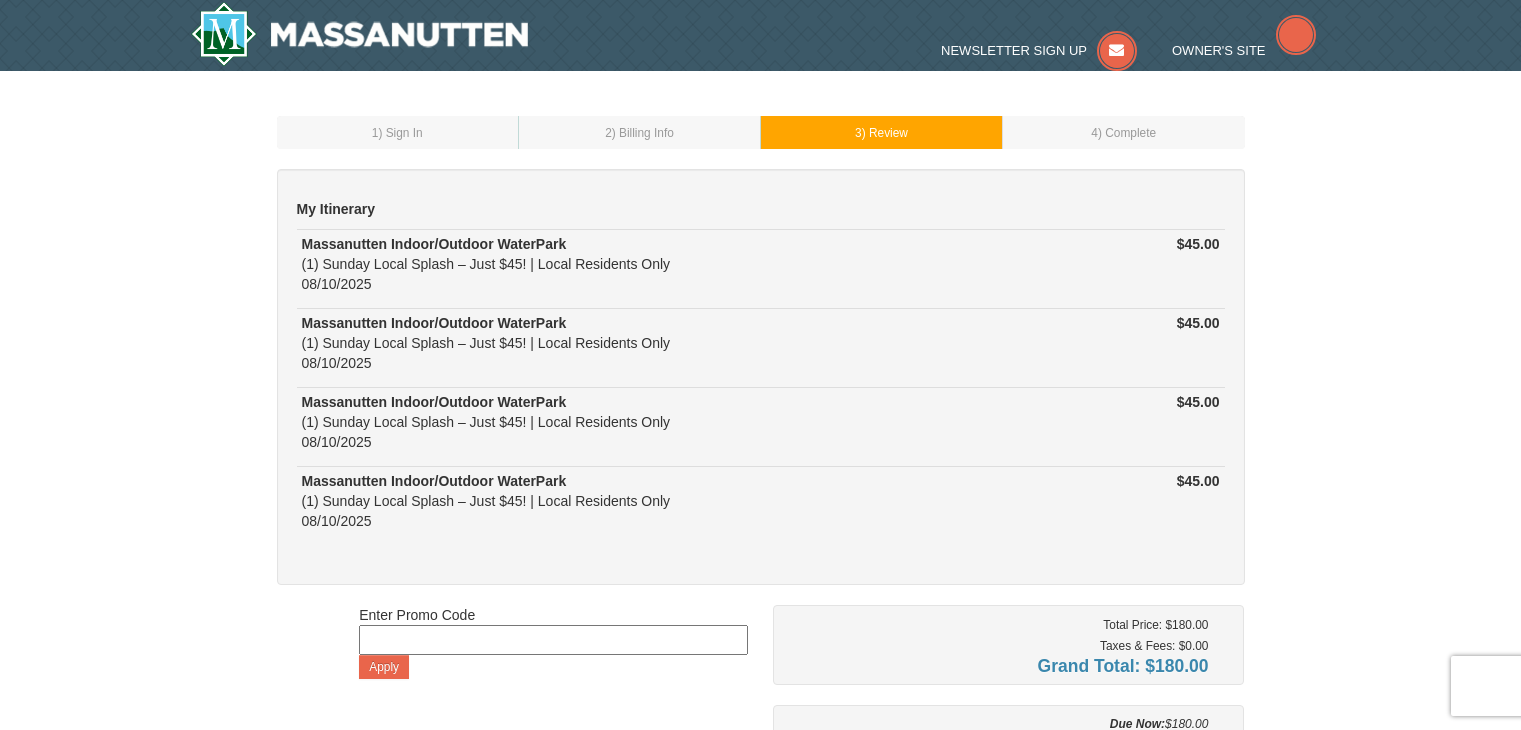 scroll, scrollTop: 0, scrollLeft: 0, axis: both 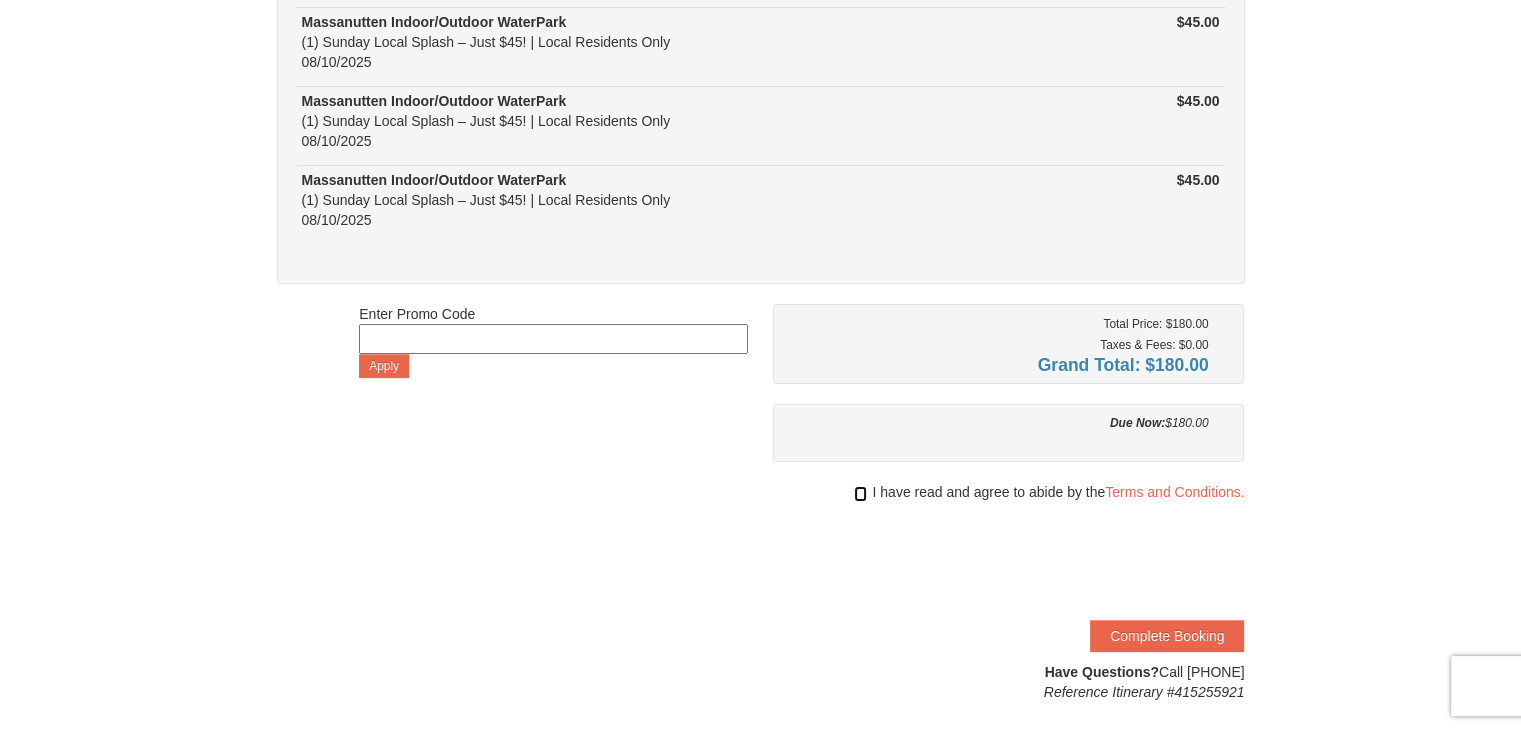 click at bounding box center (860, 494) 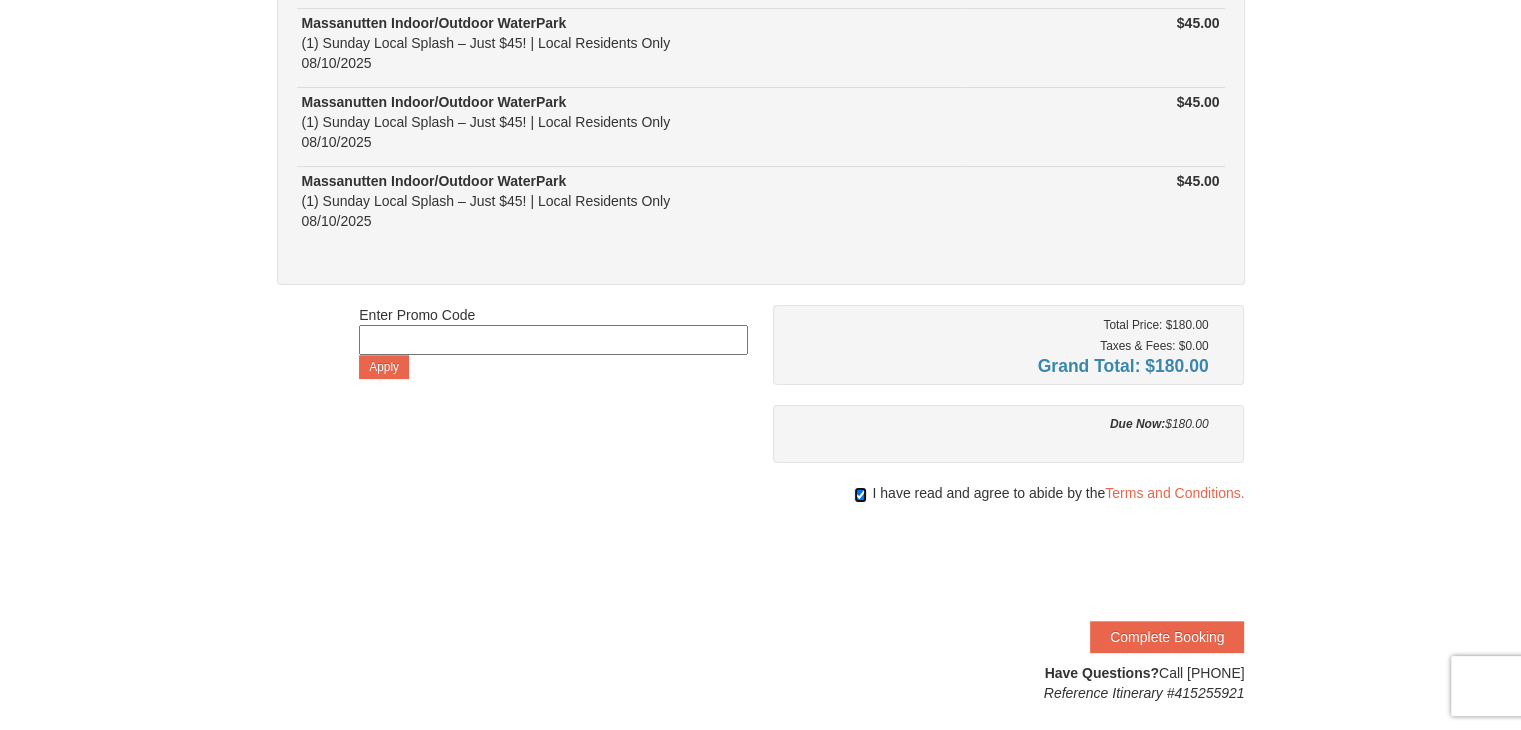 scroll, scrollTop: 300, scrollLeft: 0, axis: vertical 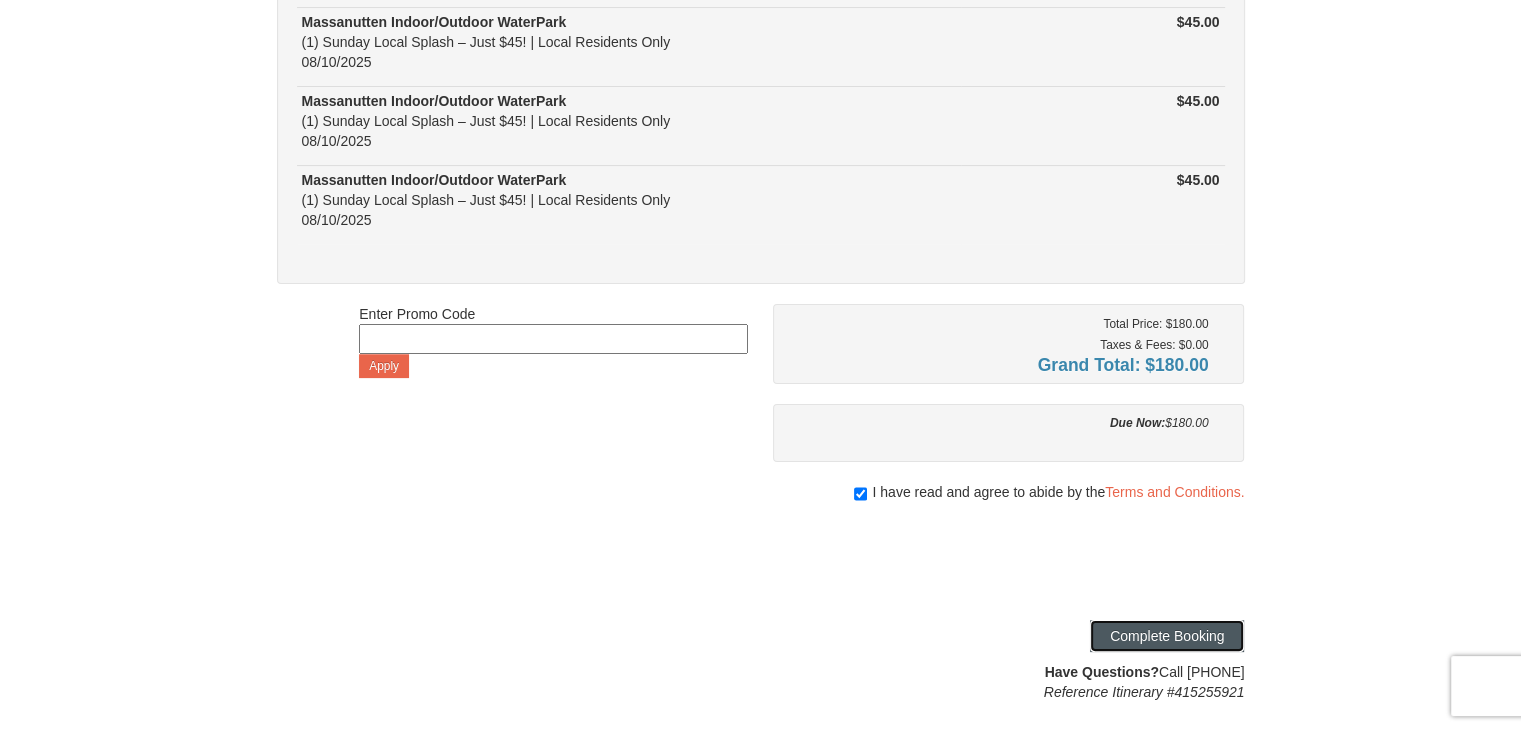 click on "Complete Booking" at bounding box center [1167, 636] 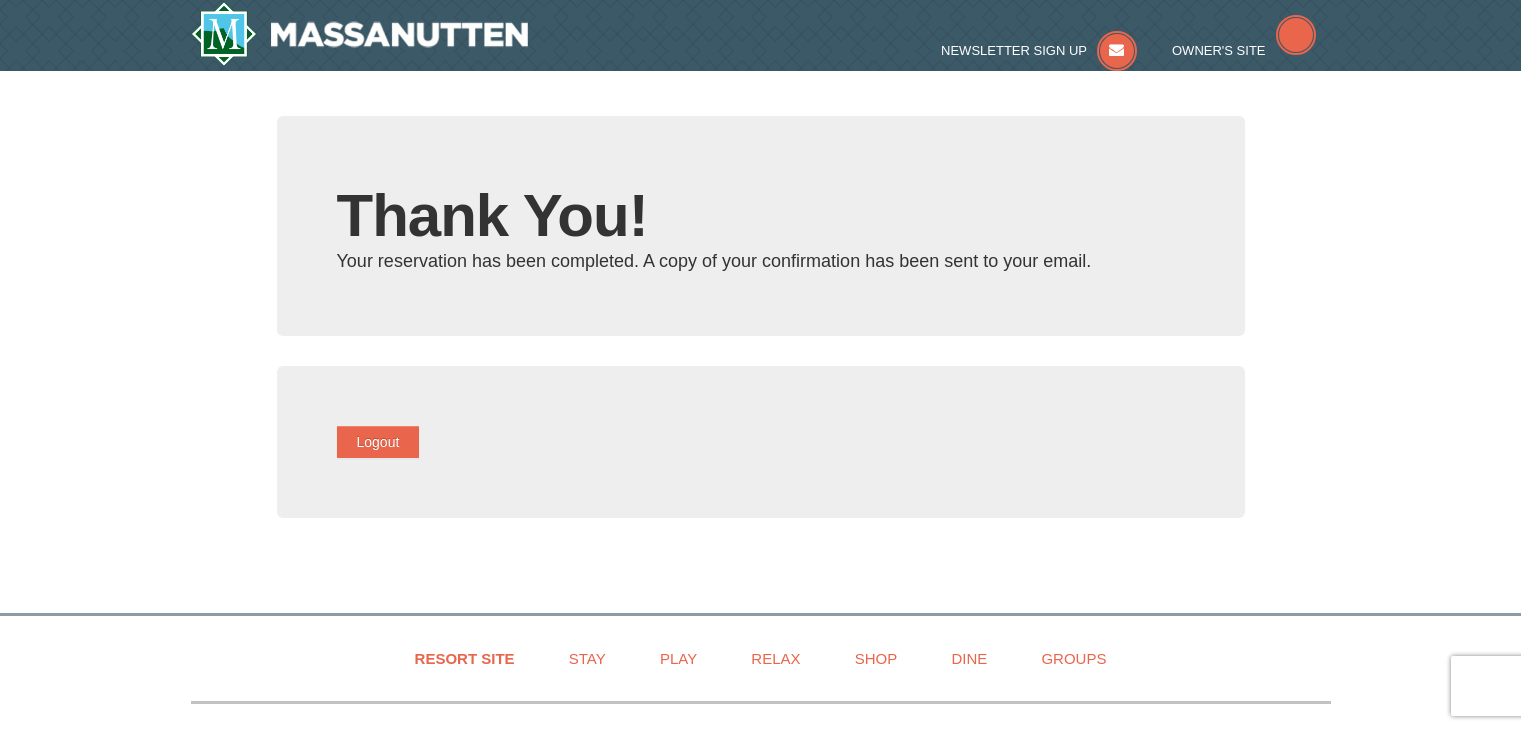 scroll, scrollTop: 0, scrollLeft: 0, axis: both 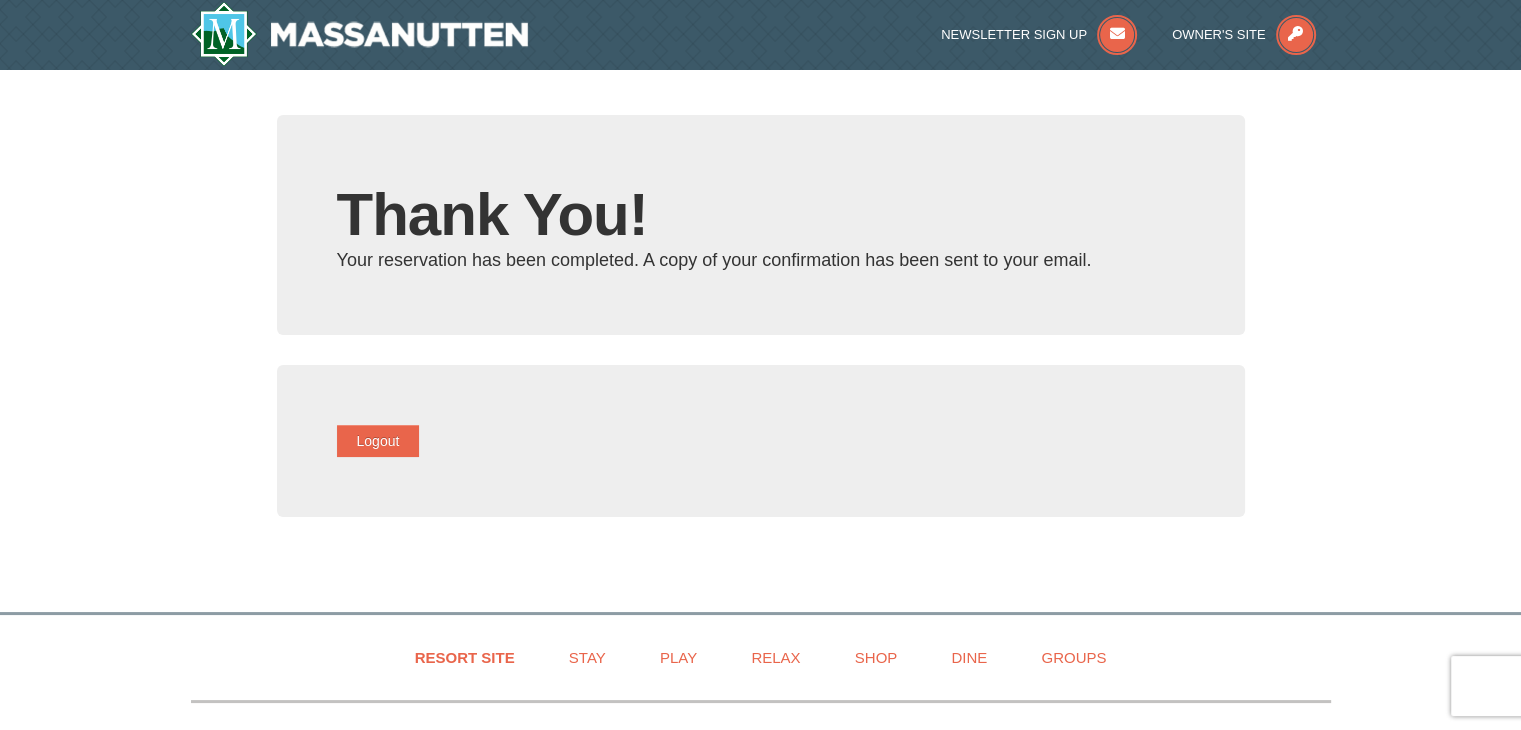 type on "fontana.jenni@example.com" 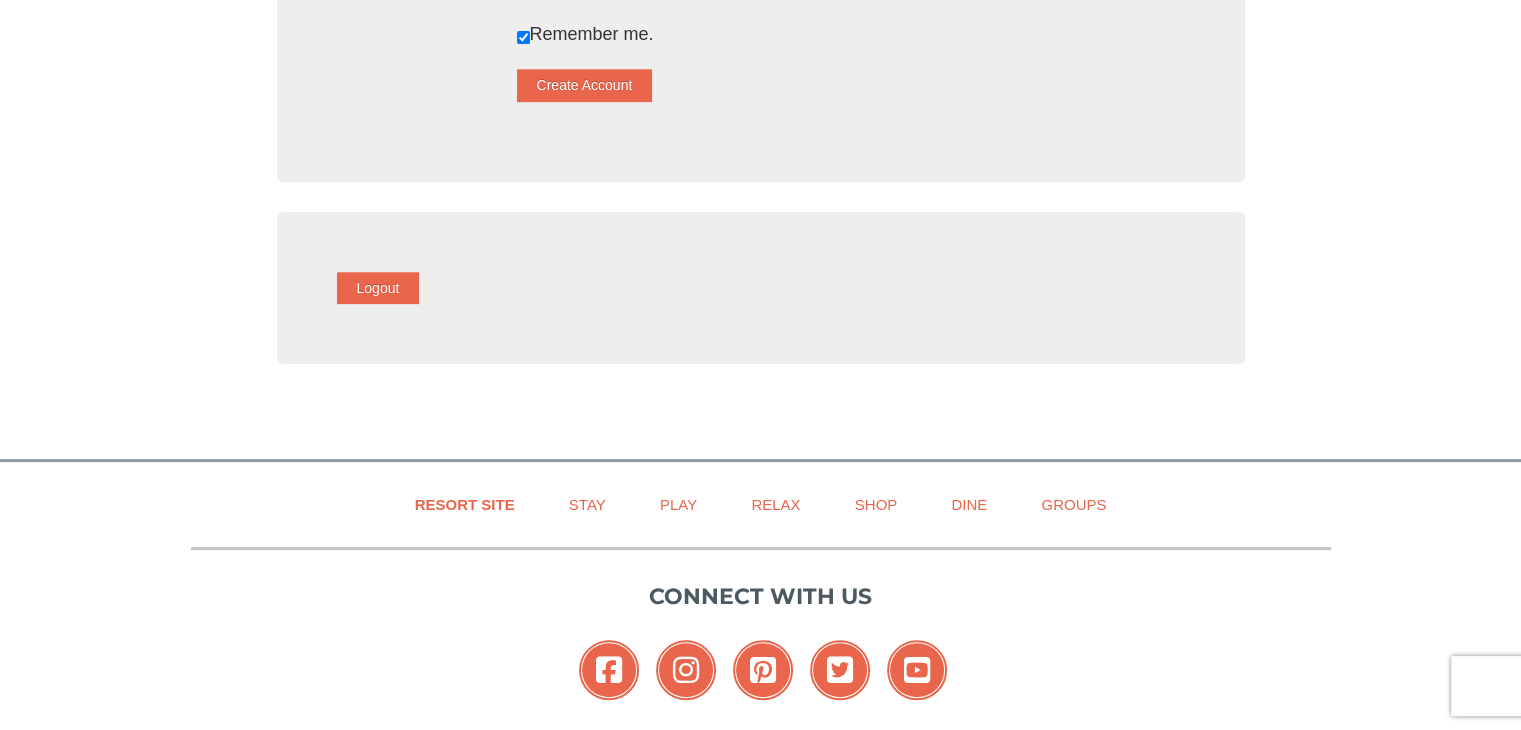 scroll, scrollTop: 600, scrollLeft: 0, axis: vertical 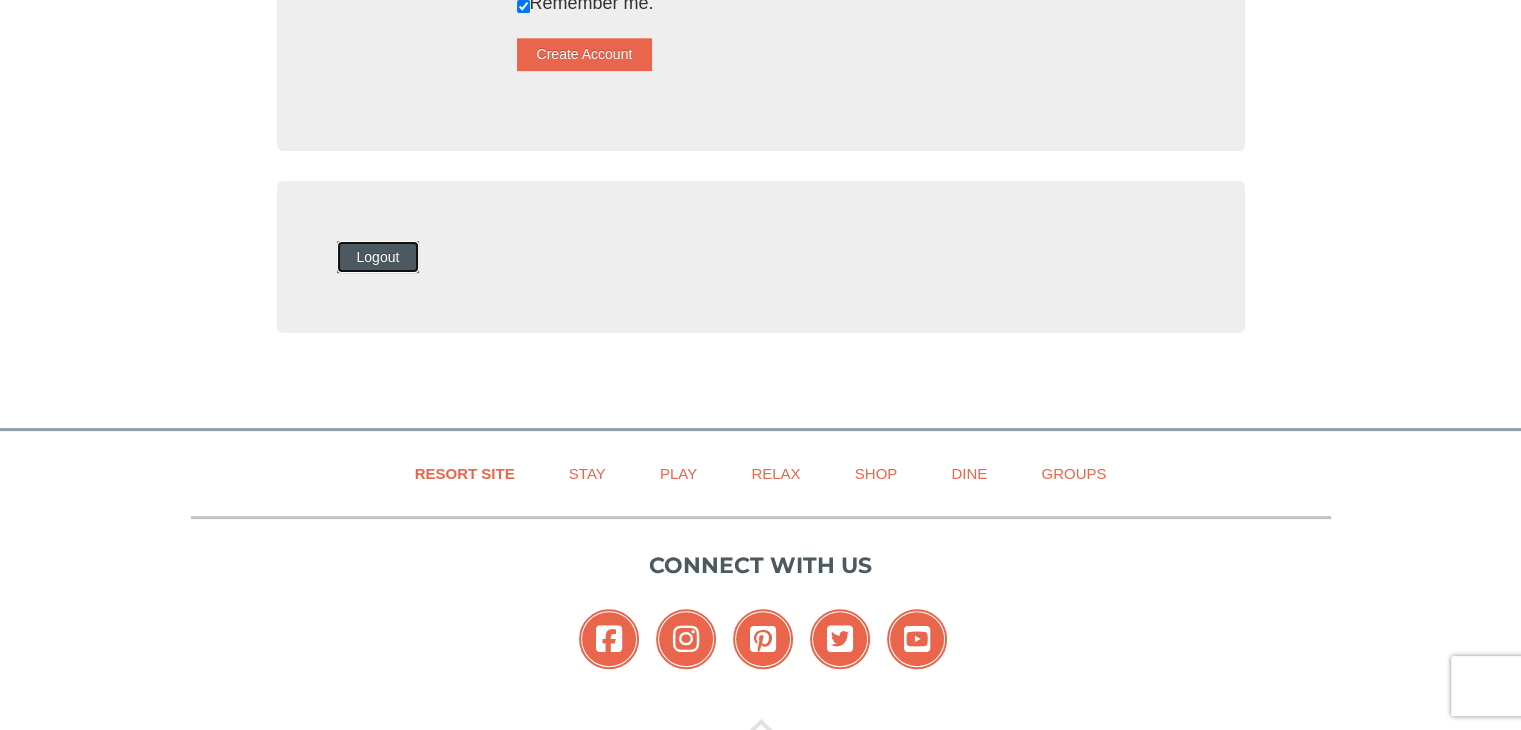 click on "Logout" at bounding box center [378, 257] 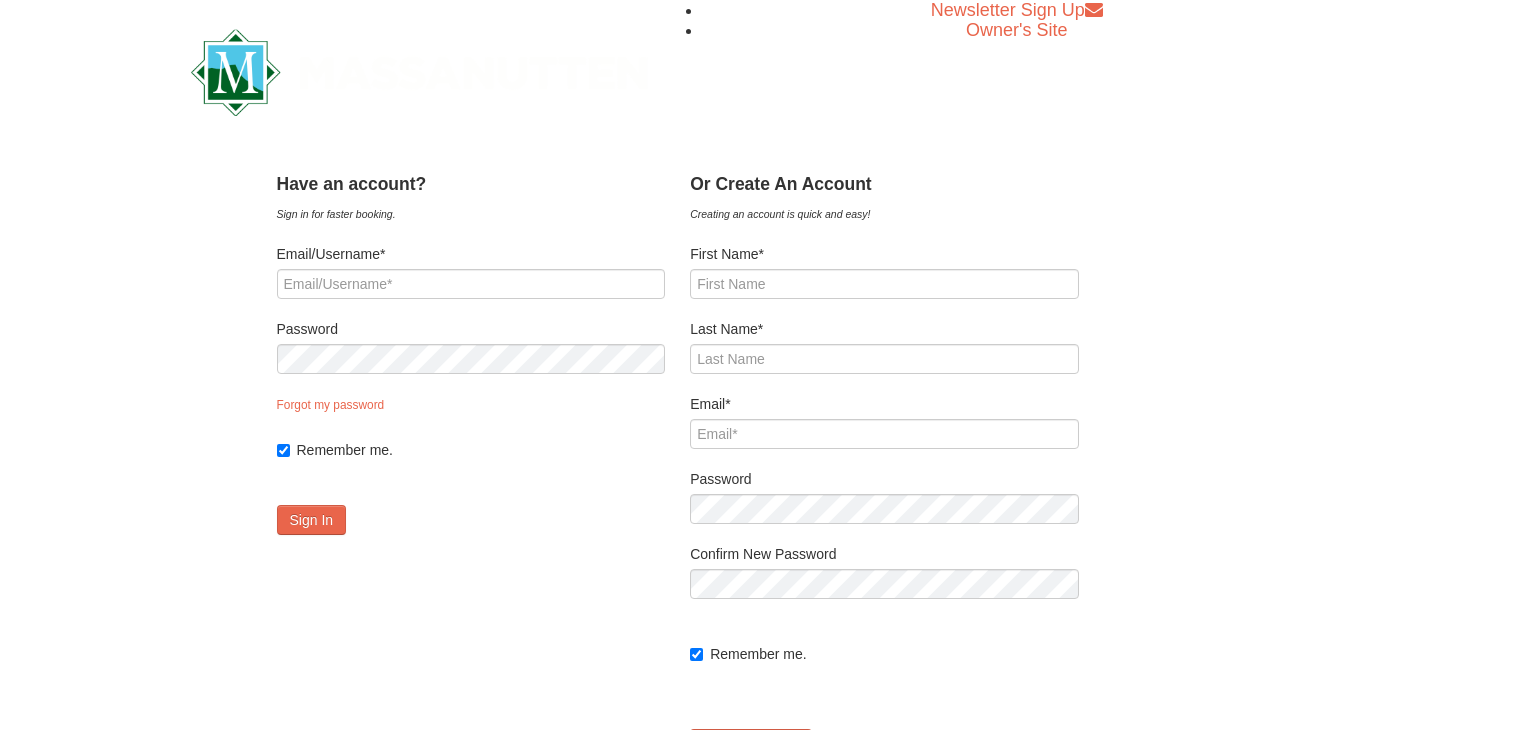 scroll, scrollTop: 0, scrollLeft: 0, axis: both 